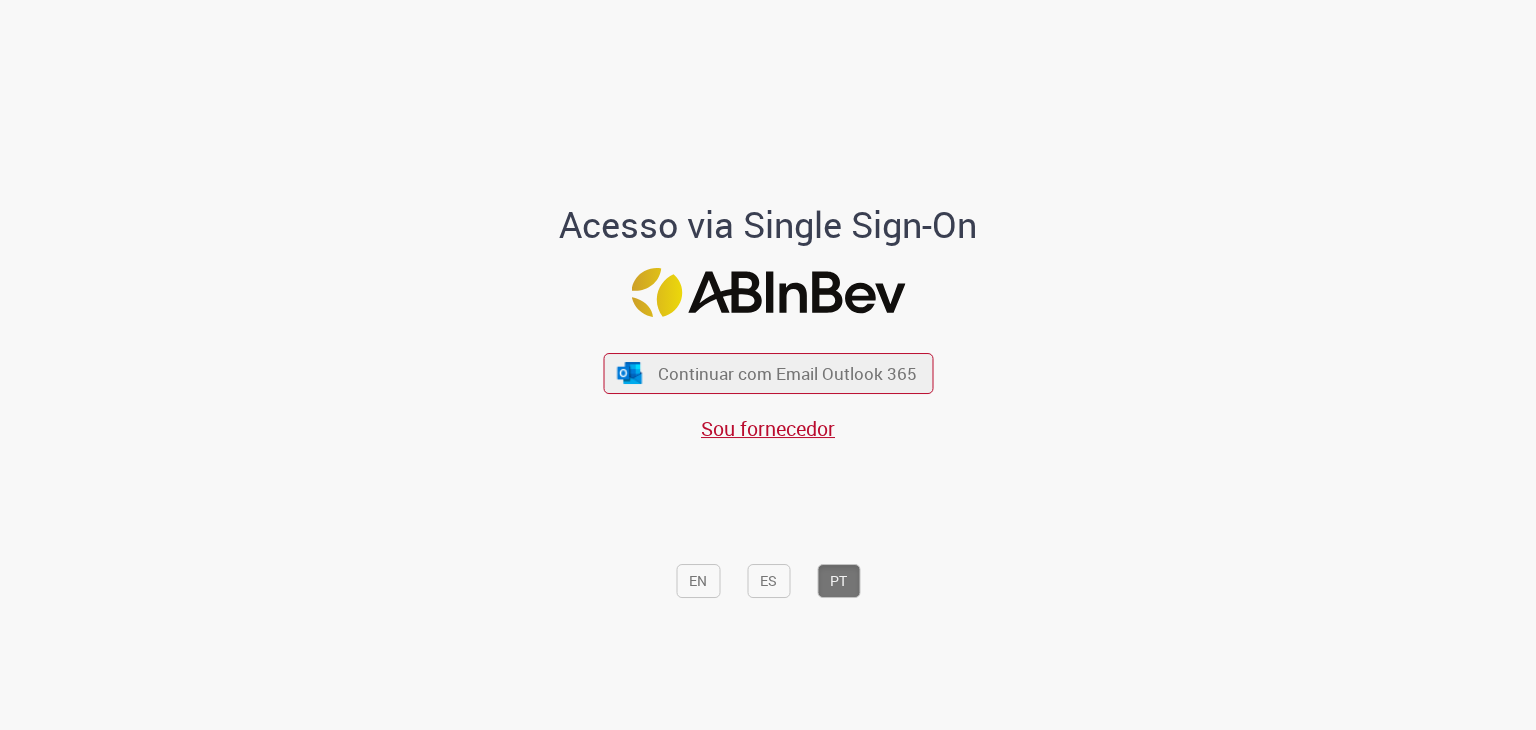 scroll, scrollTop: 0, scrollLeft: 0, axis: both 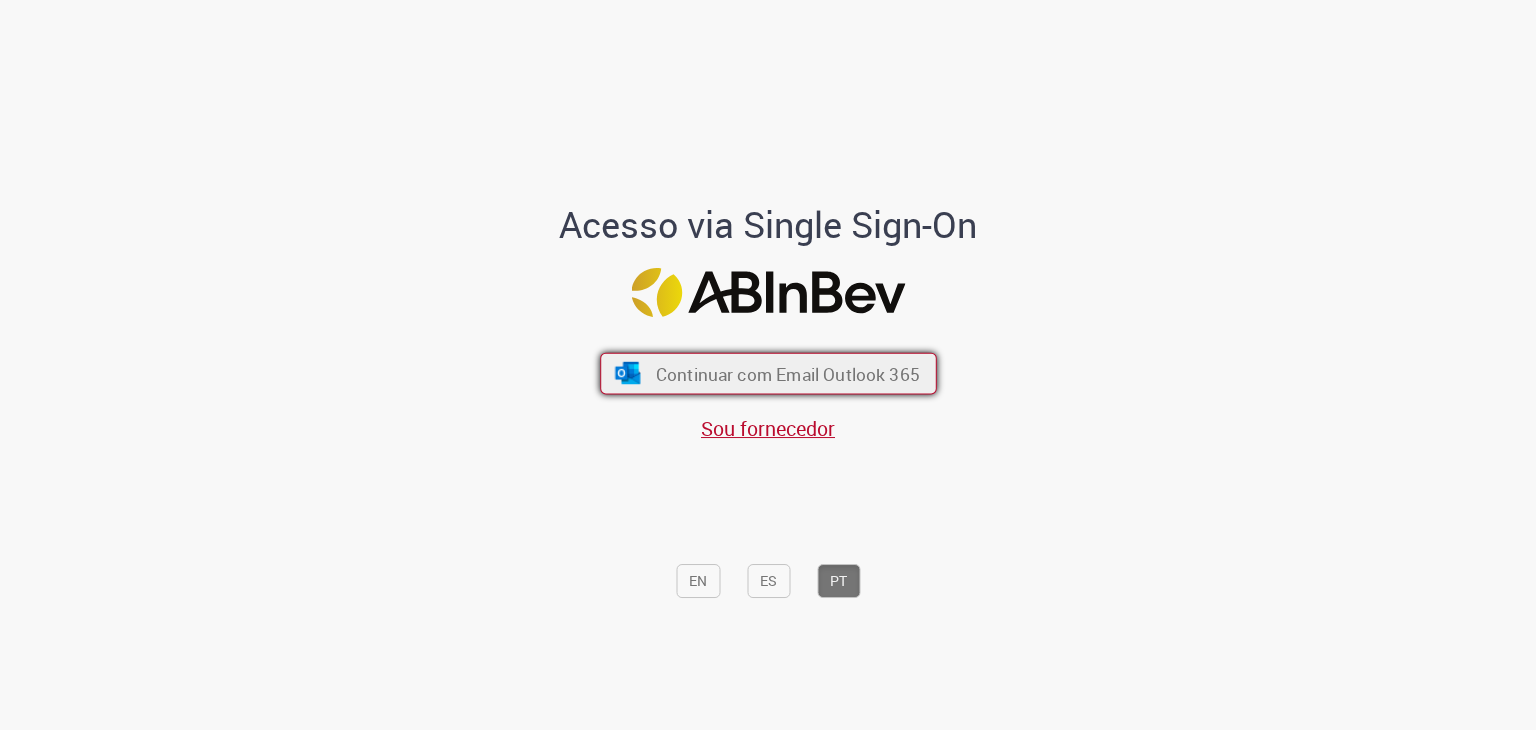 click on "Continuar com Email Outlook 365" at bounding box center [787, 373] 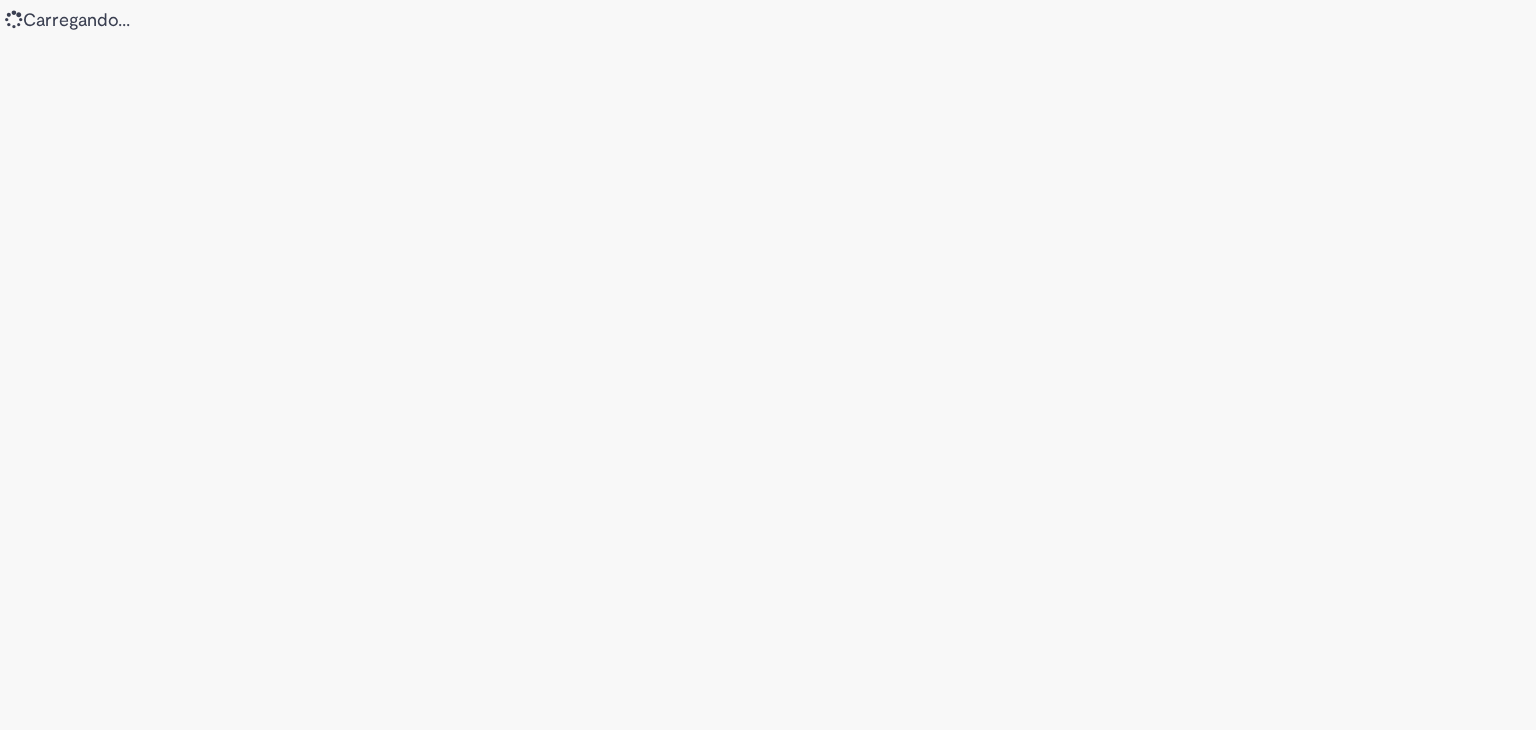scroll, scrollTop: 0, scrollLeft: 0, axis: both 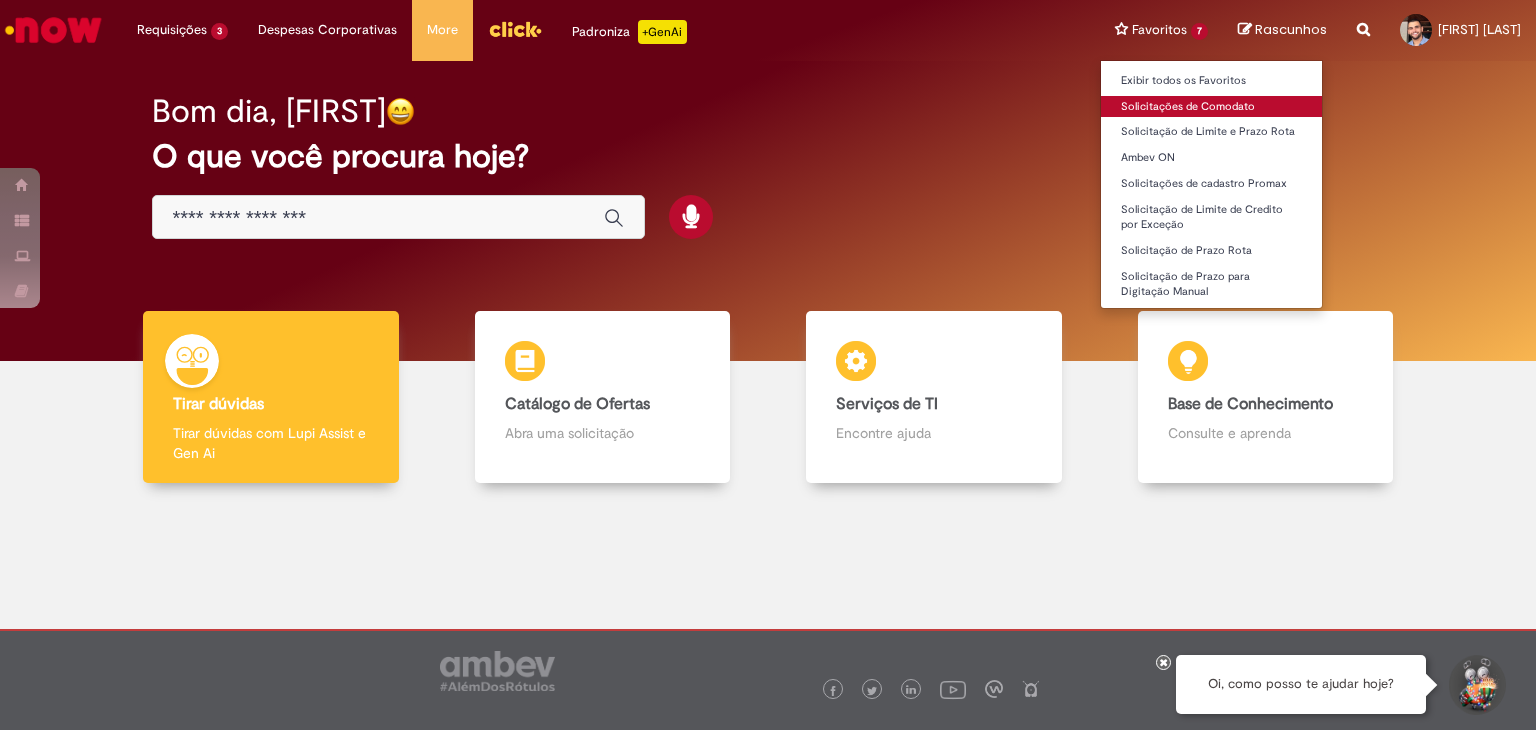click on "Solicitações de Comodato" at bounding box center [1211, 107] 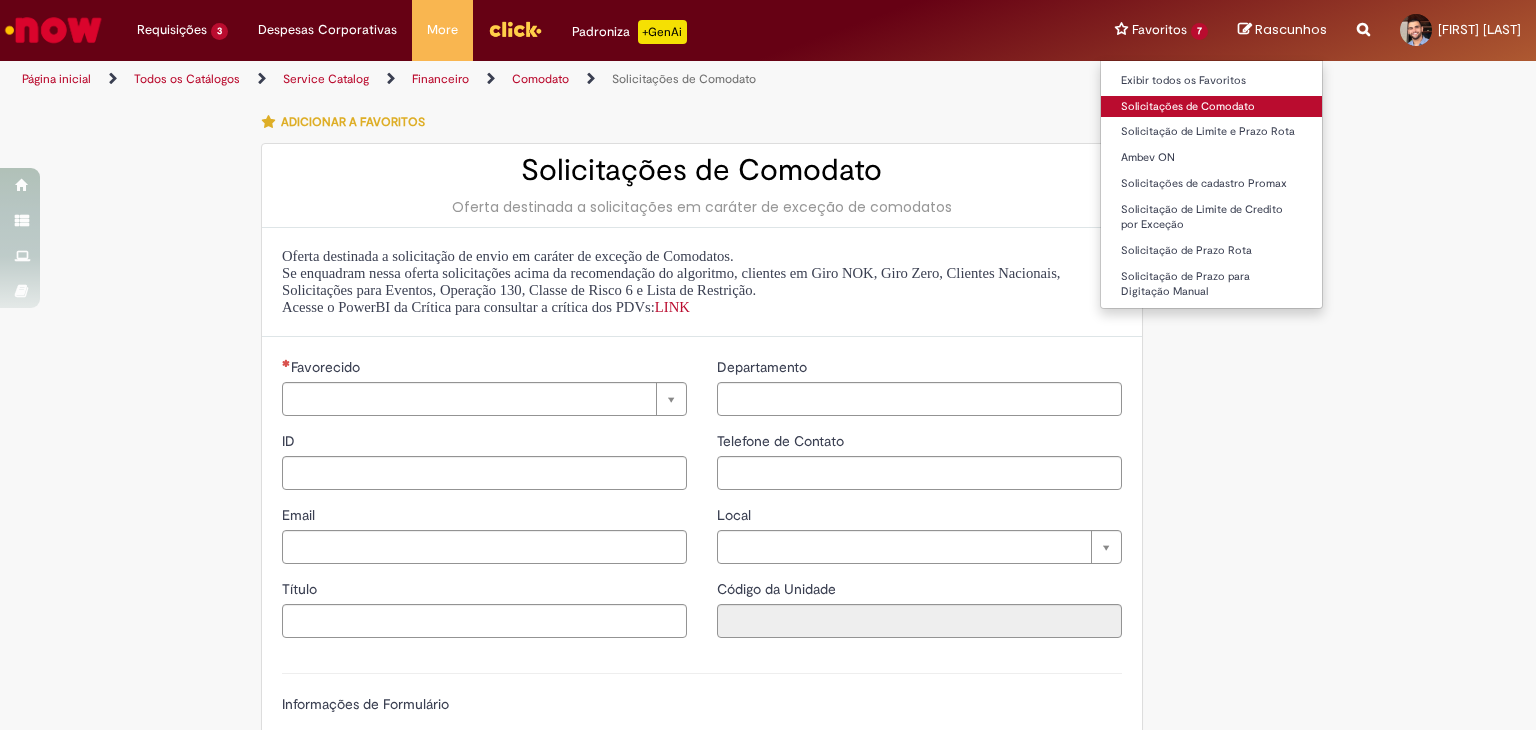 type on "********" 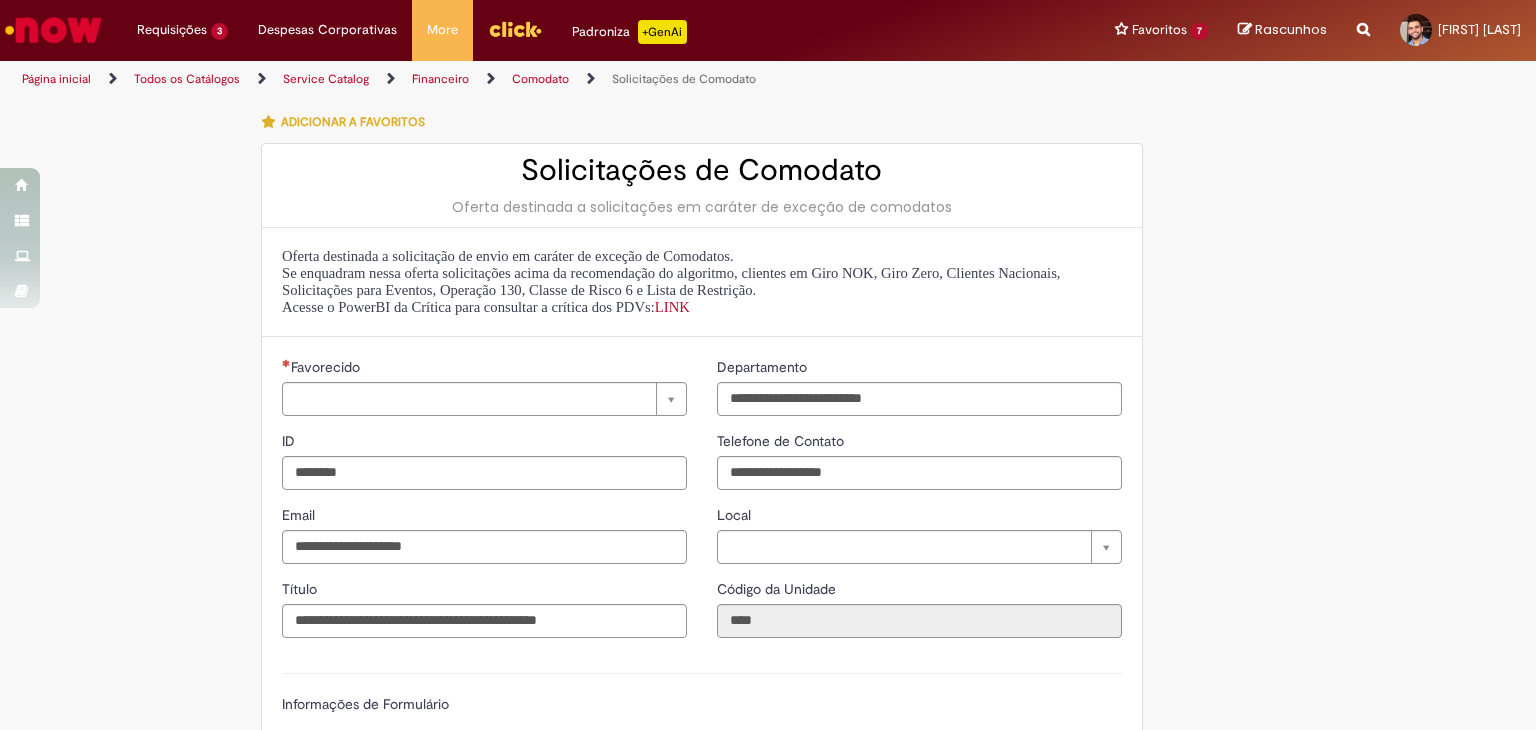 type on "**********" 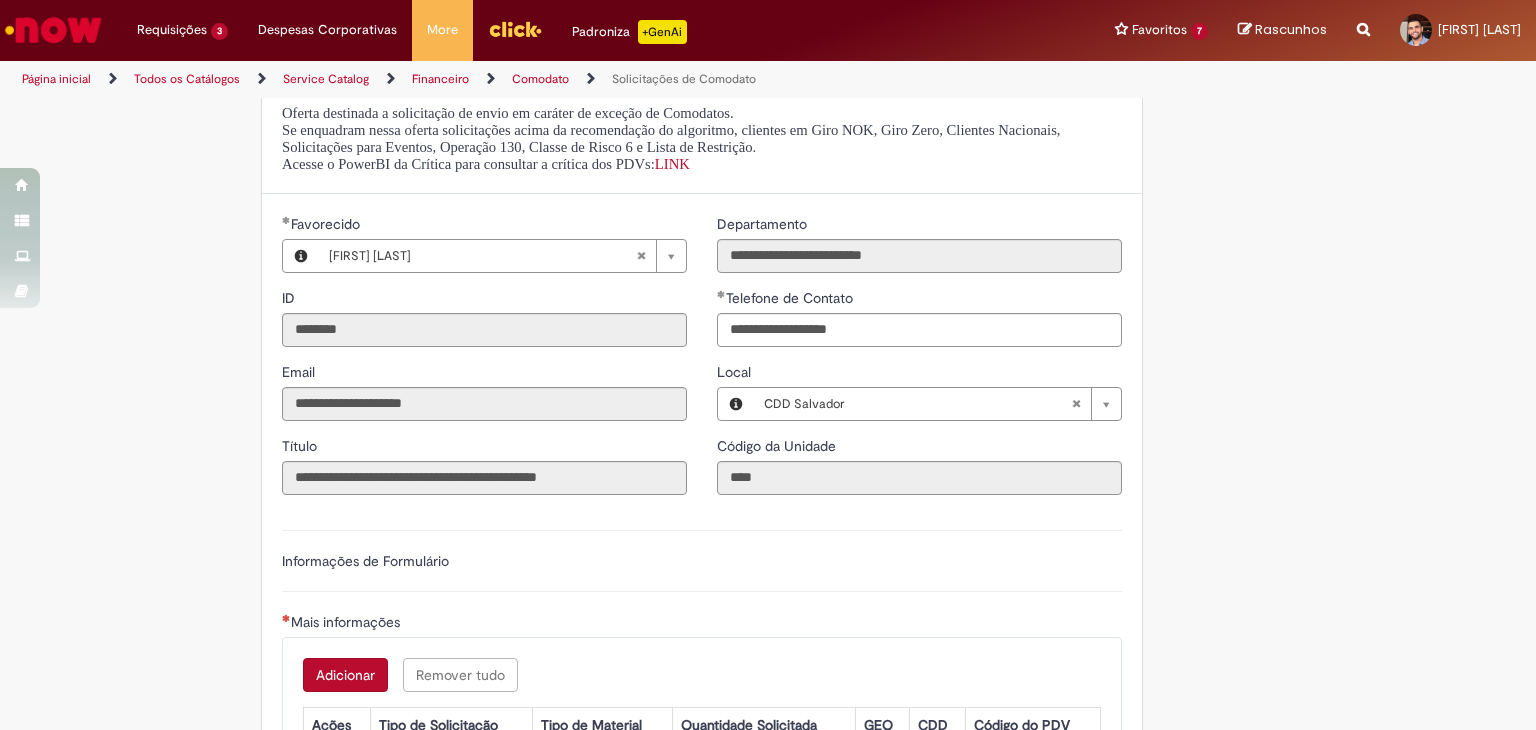 scroll, scrollTop: 300, scrollLeft: 0, axis: vertical 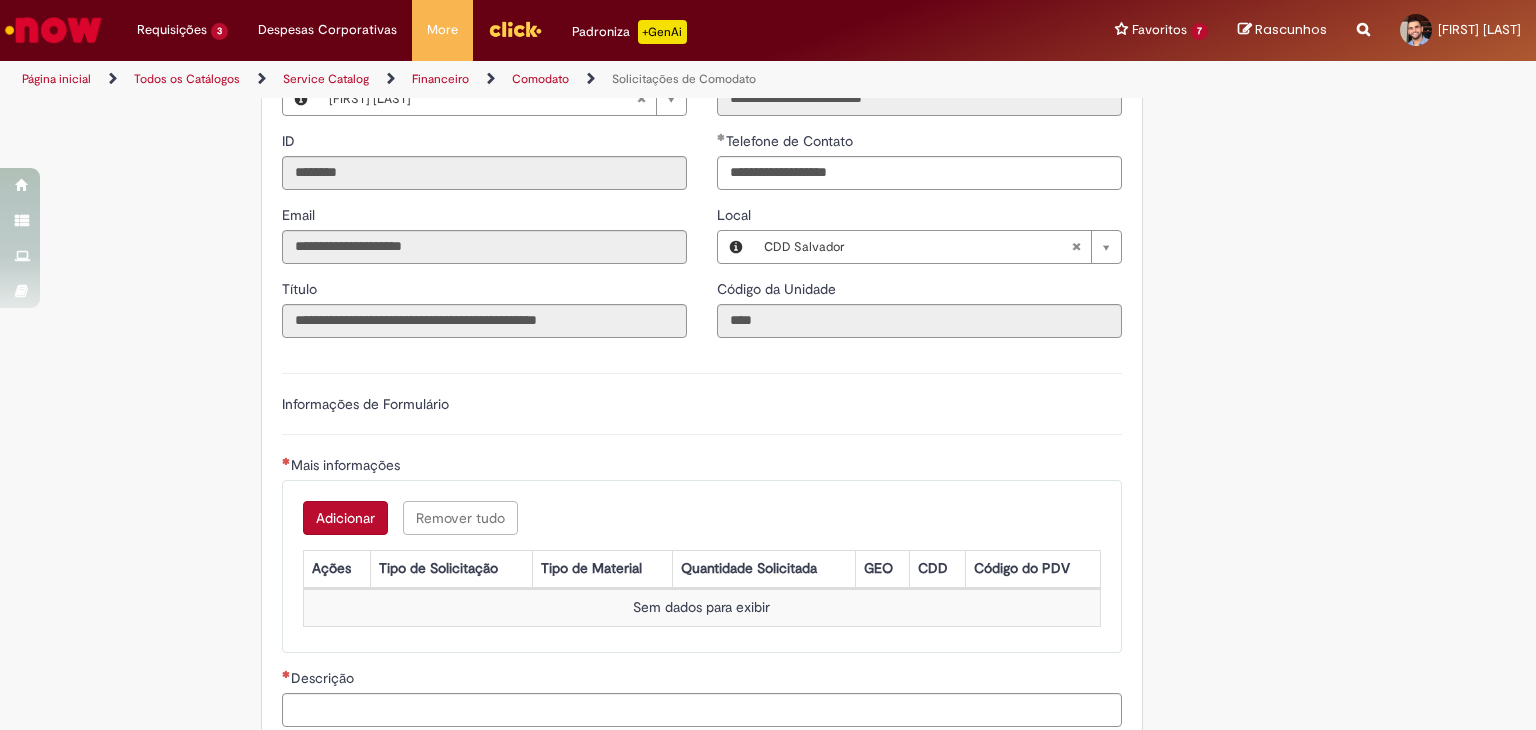 click on "Adicionar" at bounding box center [345, 518] 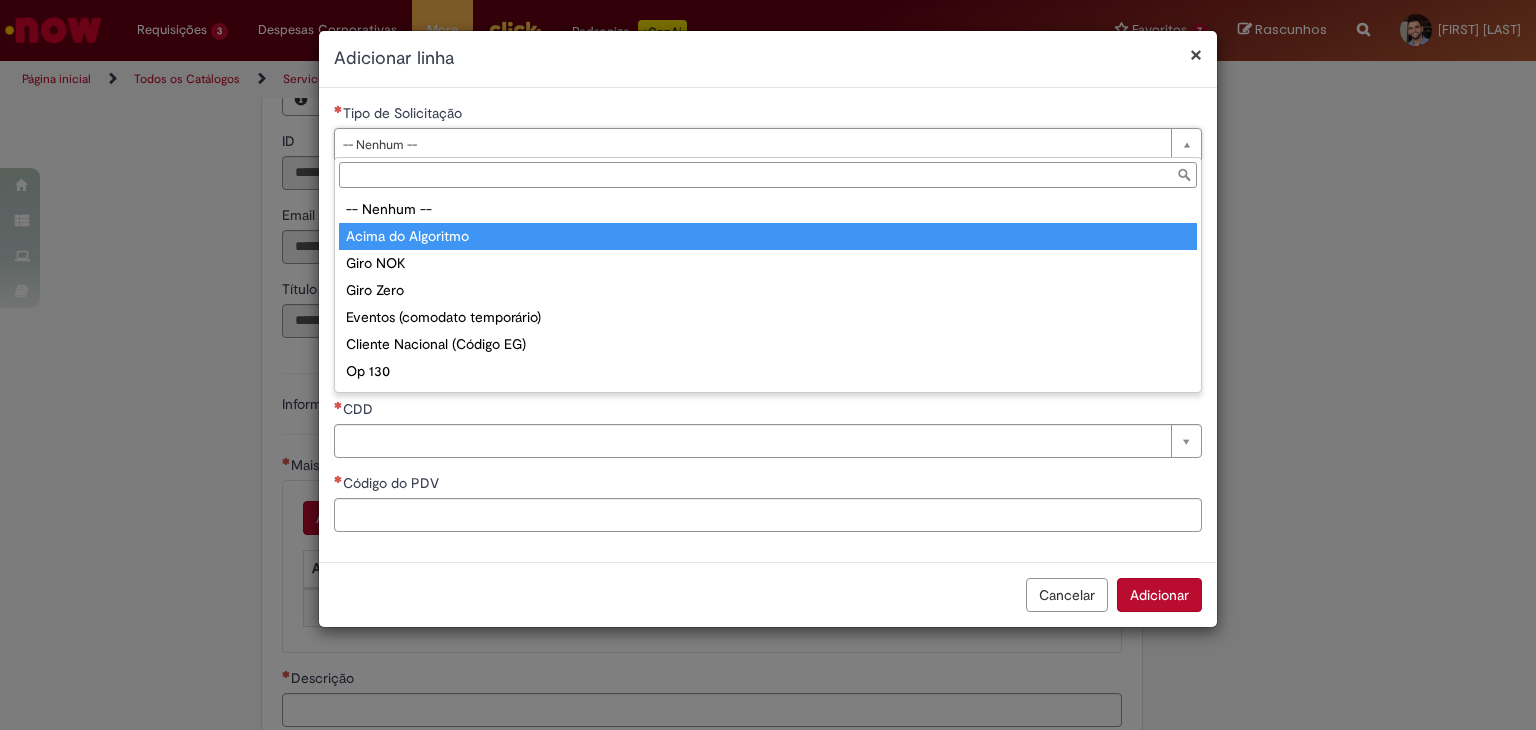 type on "**********" 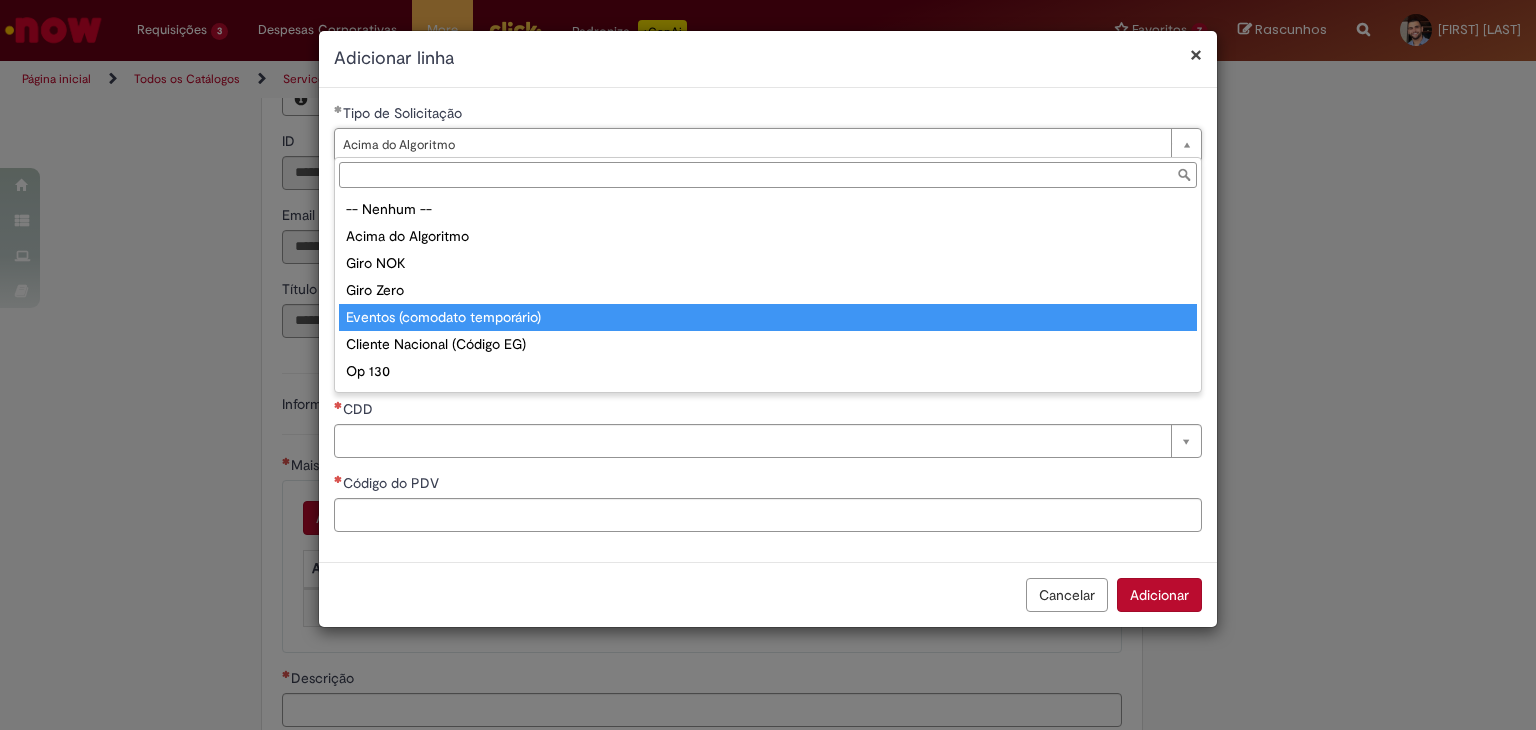 scroll, scrollTop: 51, scrollLeft: 0, axis: vertical 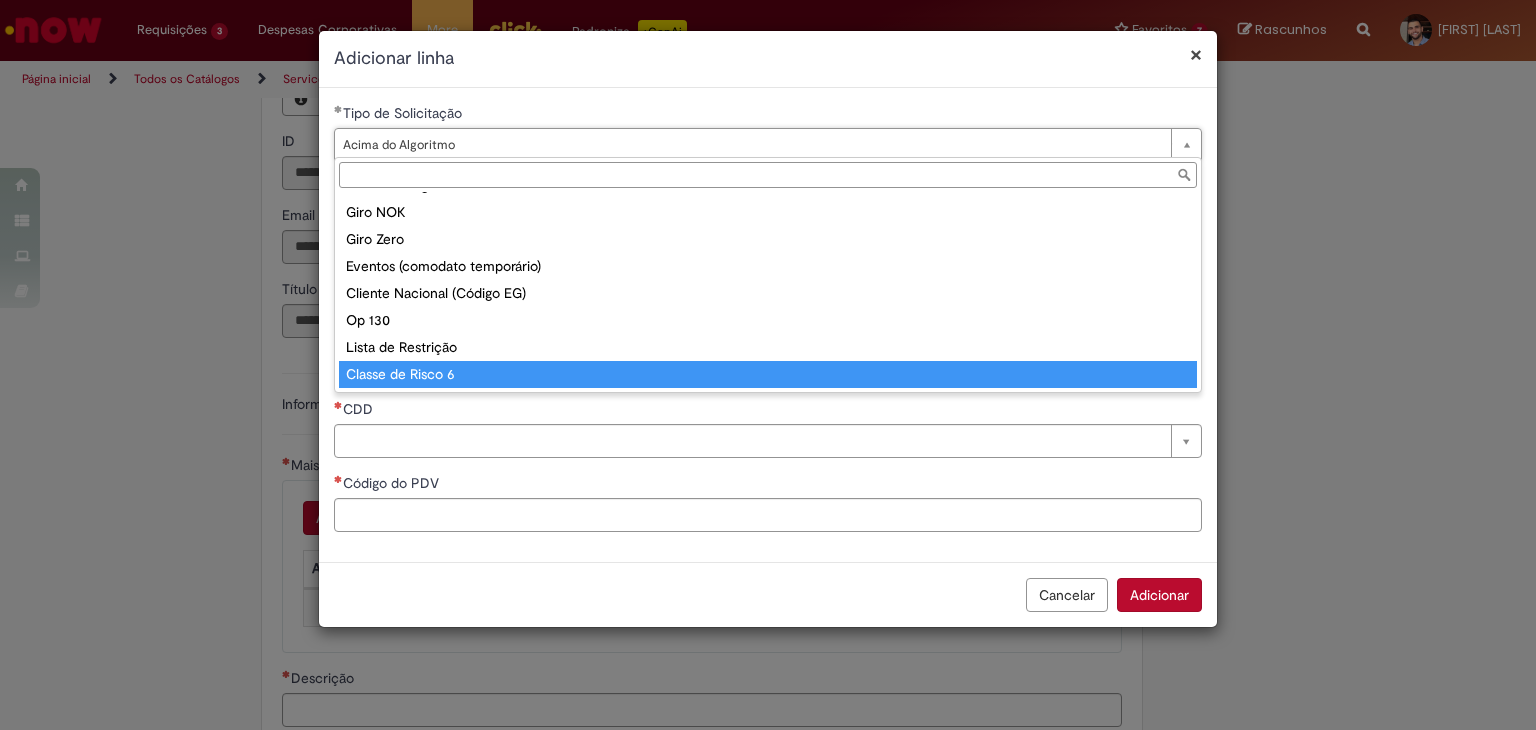 type on "**********" 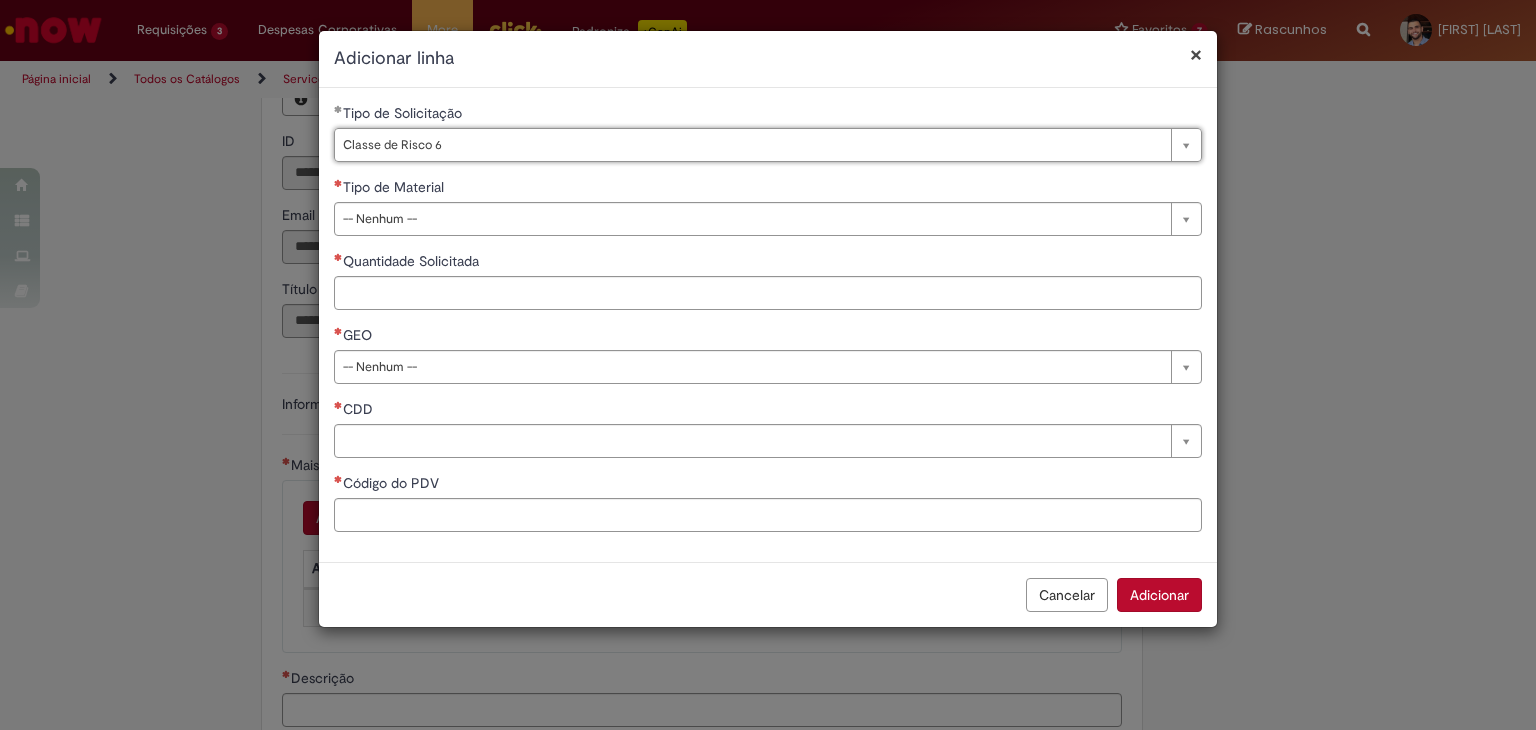 scroll, scrollTop: 0, scrollLeft: 109, axis: horizontal 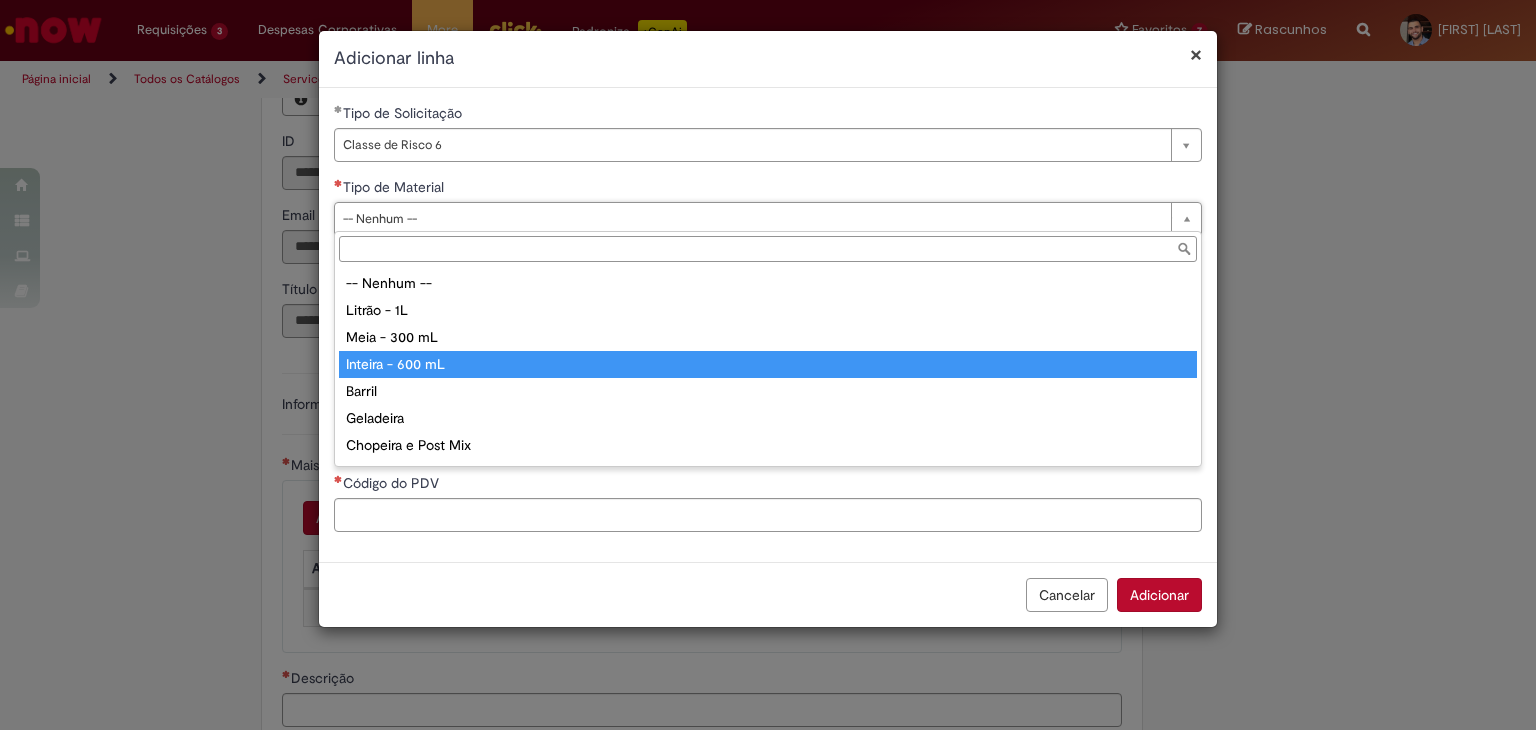 type on "**********" 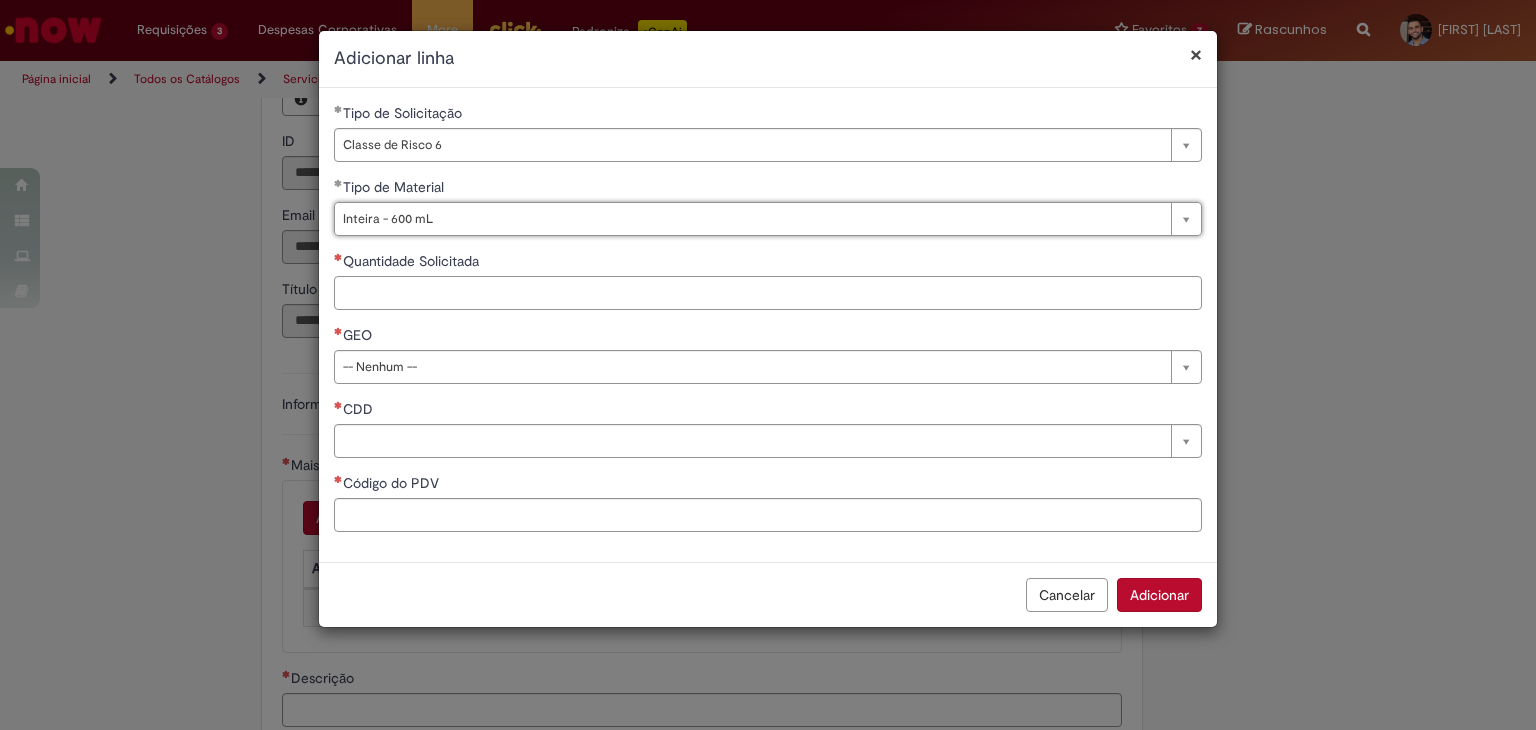 click on "Quantidade Solicitada" at bounding box center [768, 293] 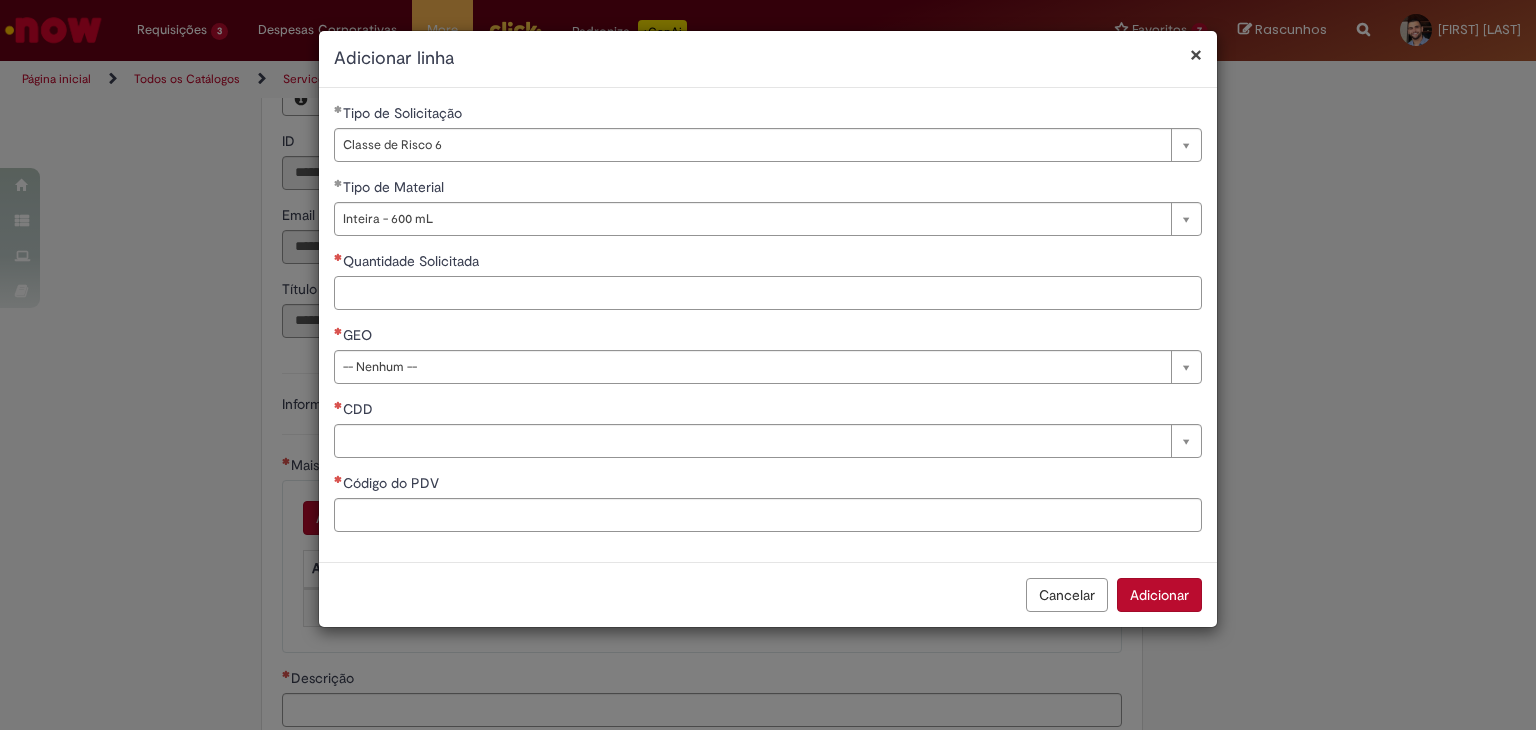 paste on "*****" 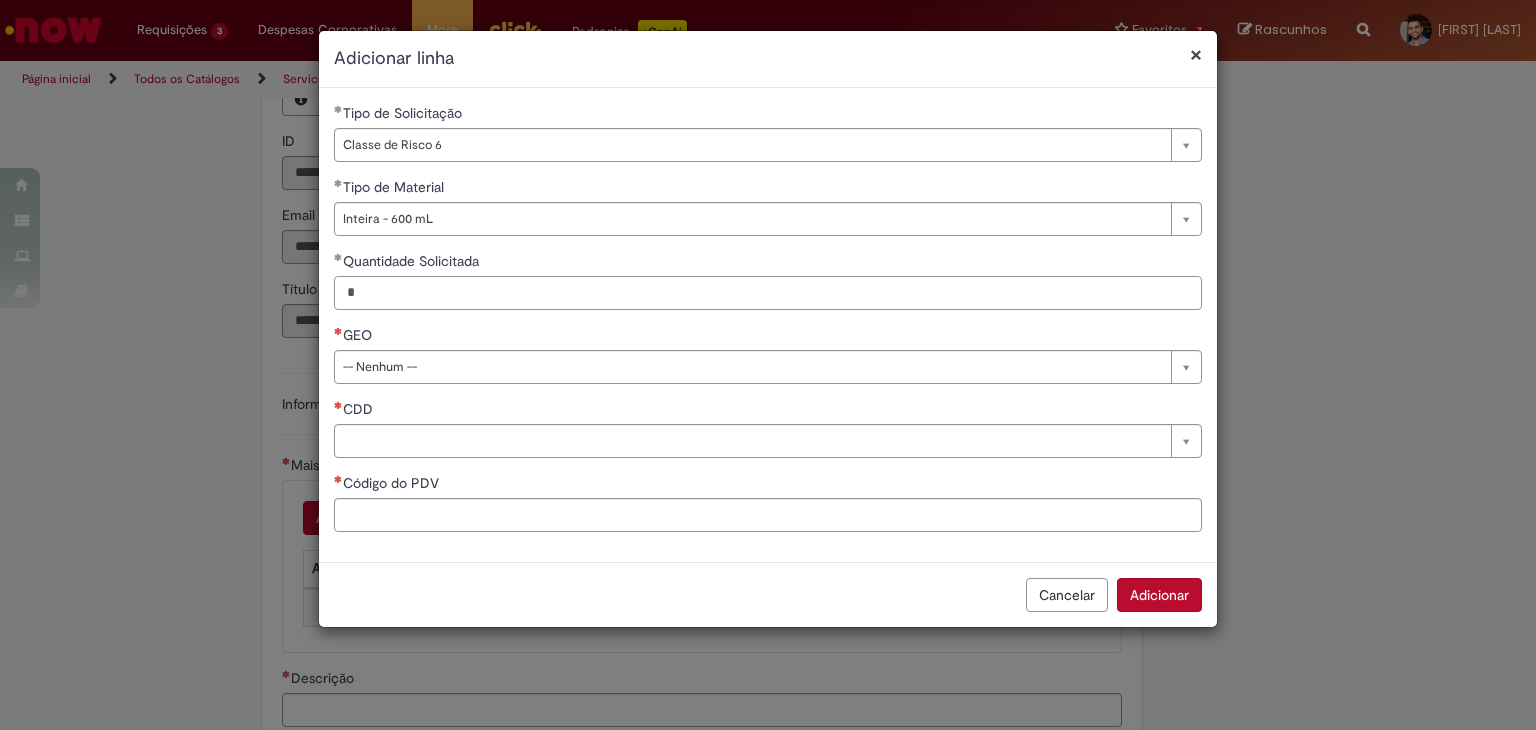 type on "*" 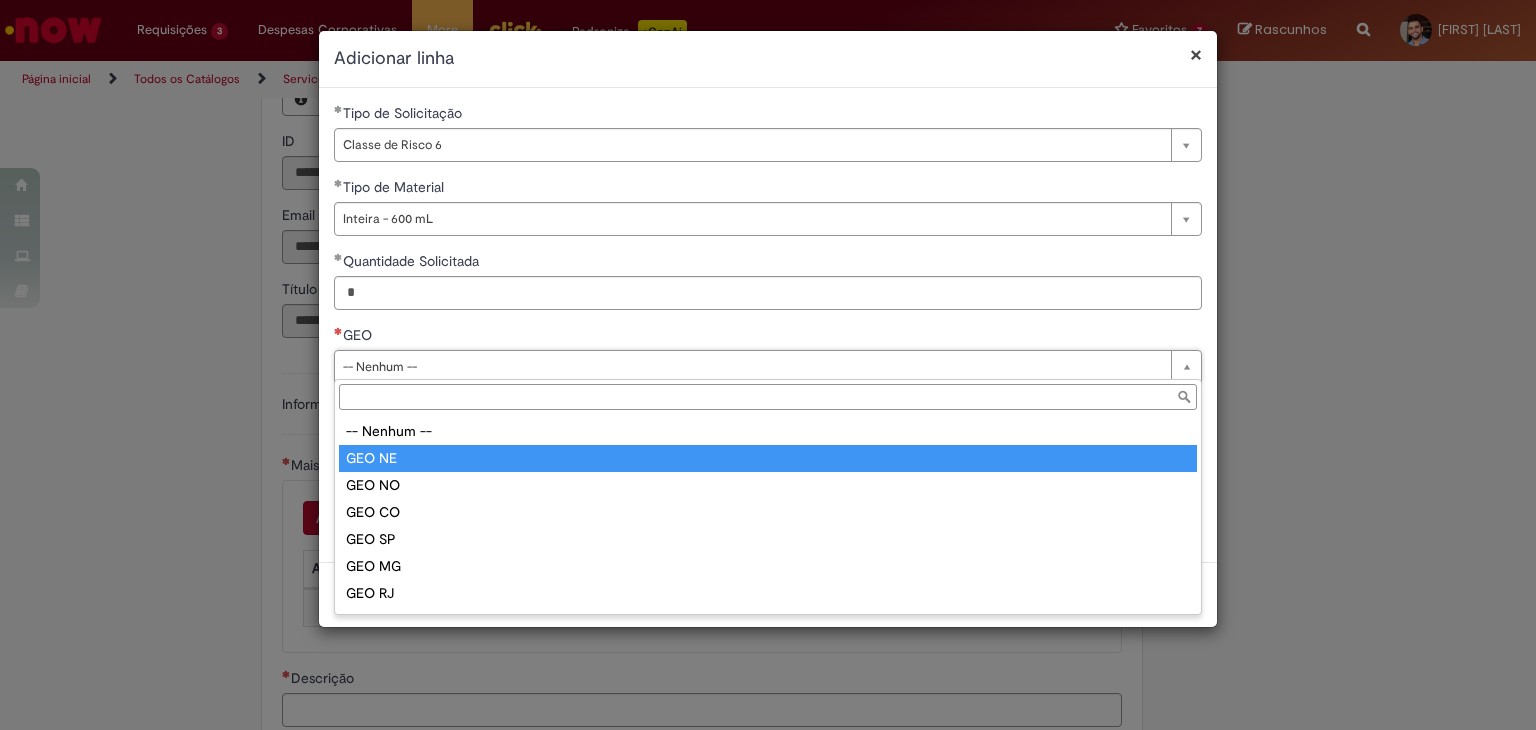 type on "******" 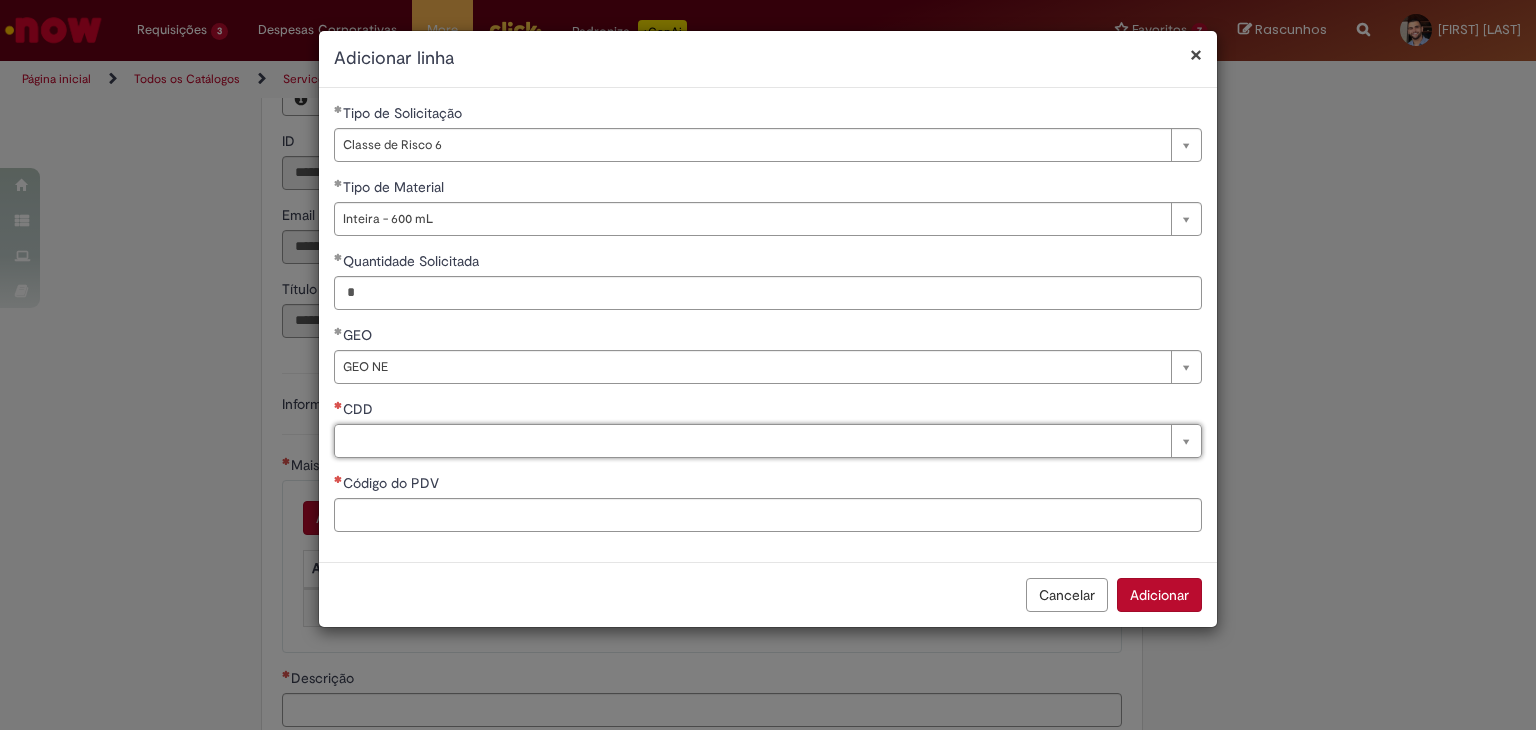 type on "*" 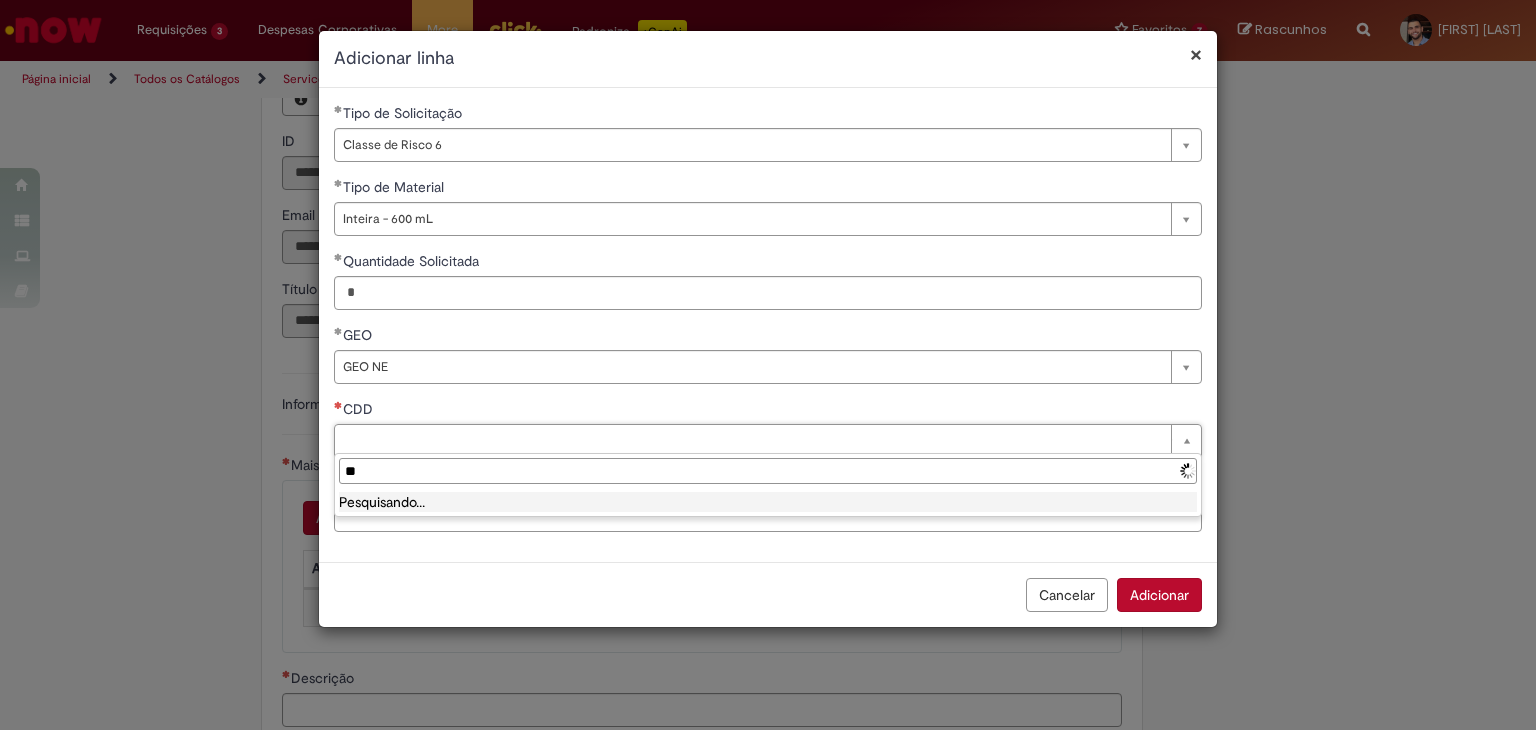 type on "***" 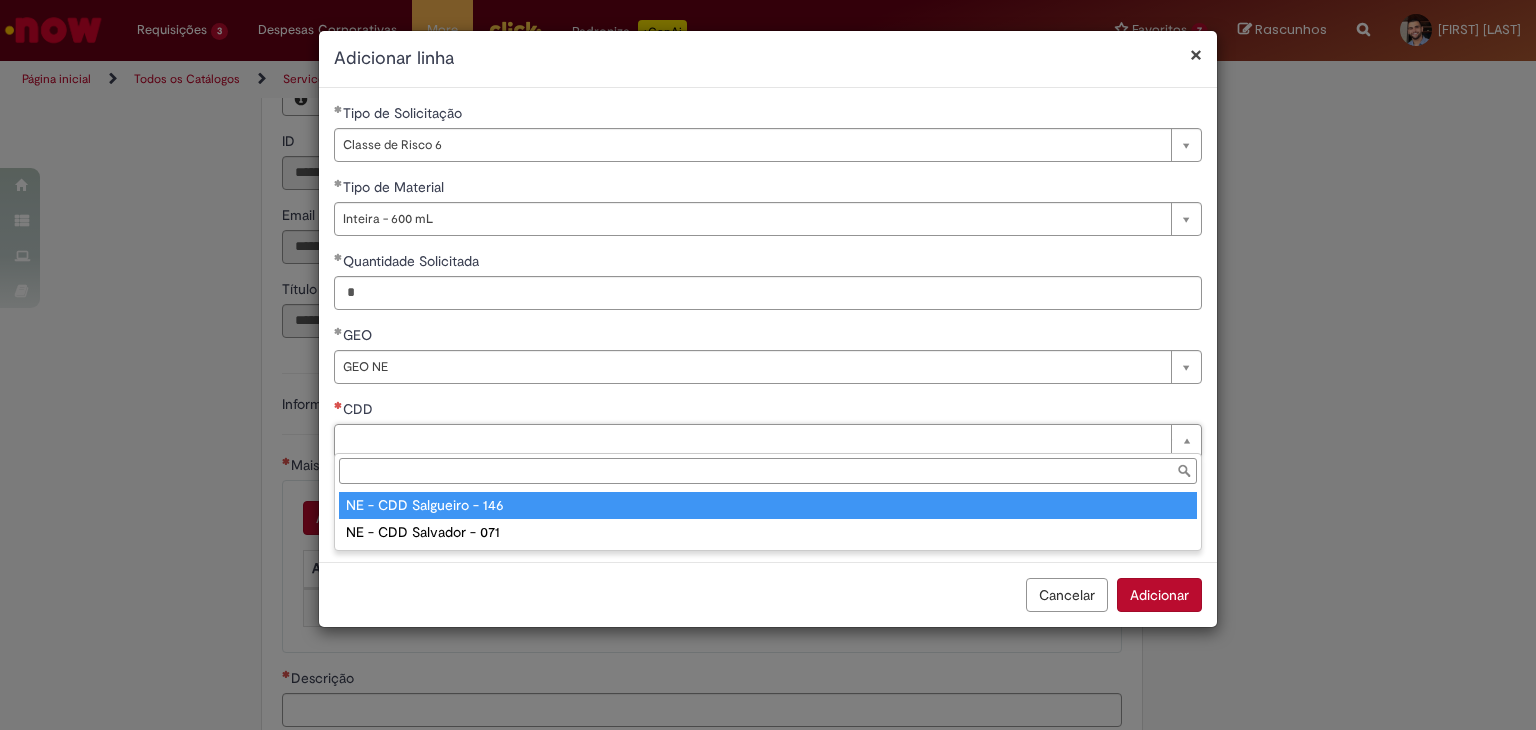 type on "**********" 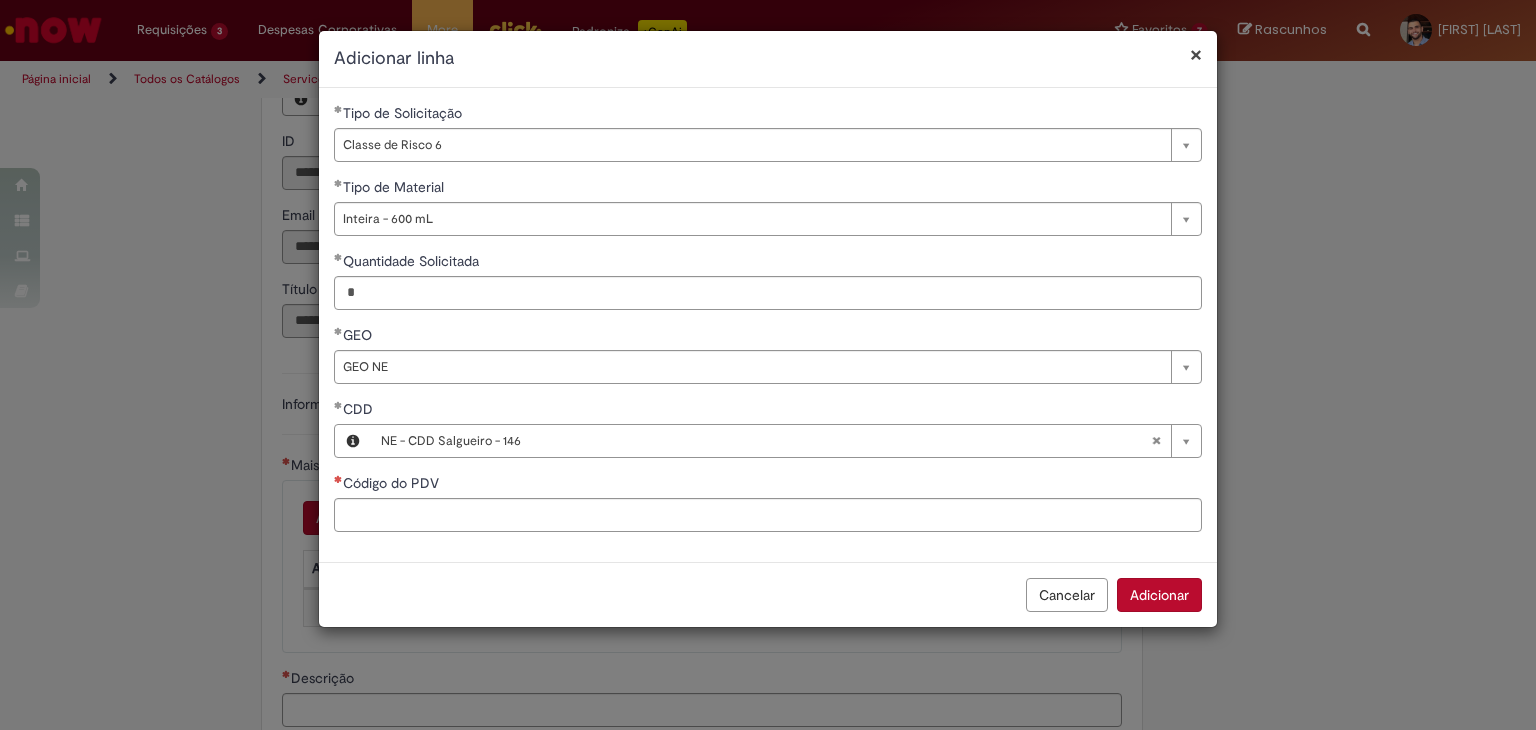 type 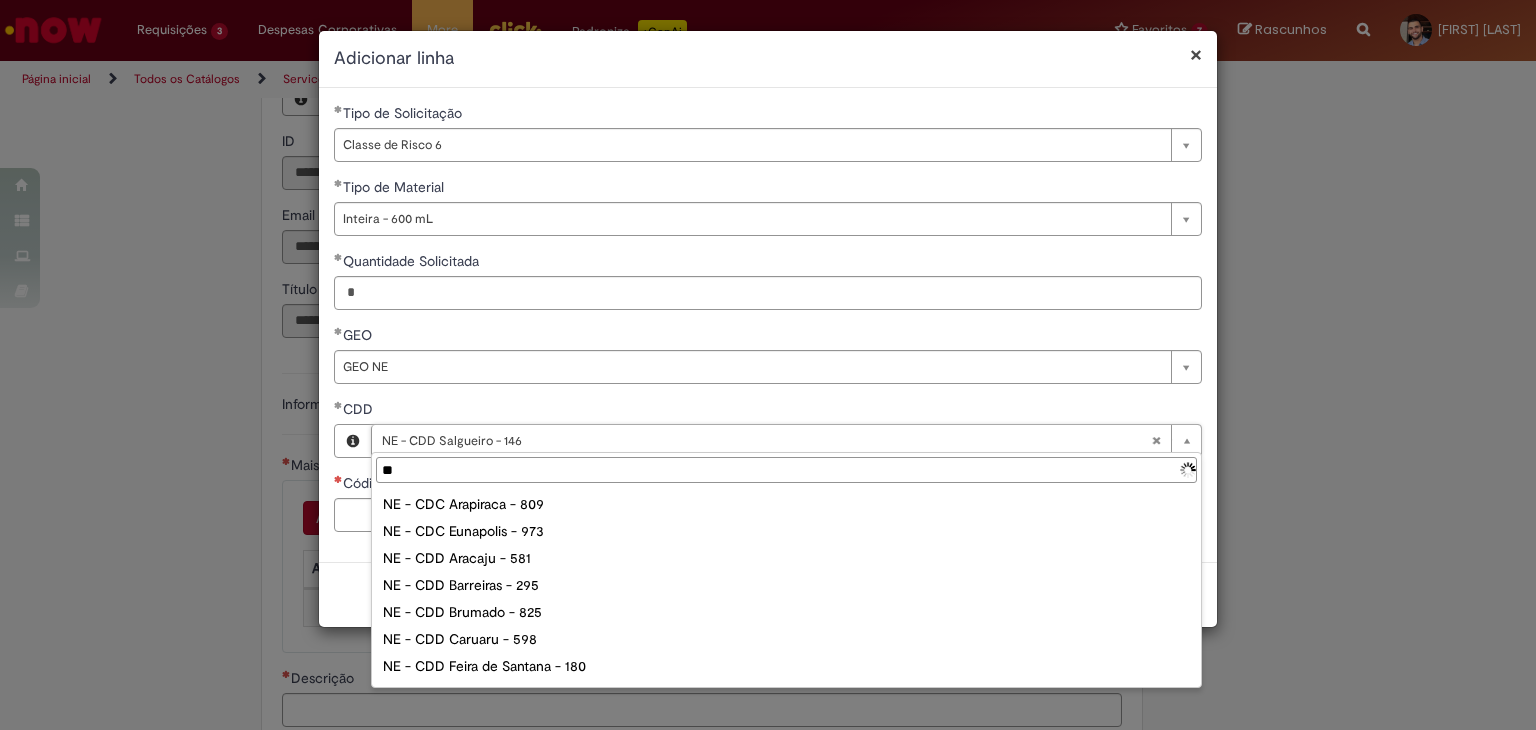type on "***" 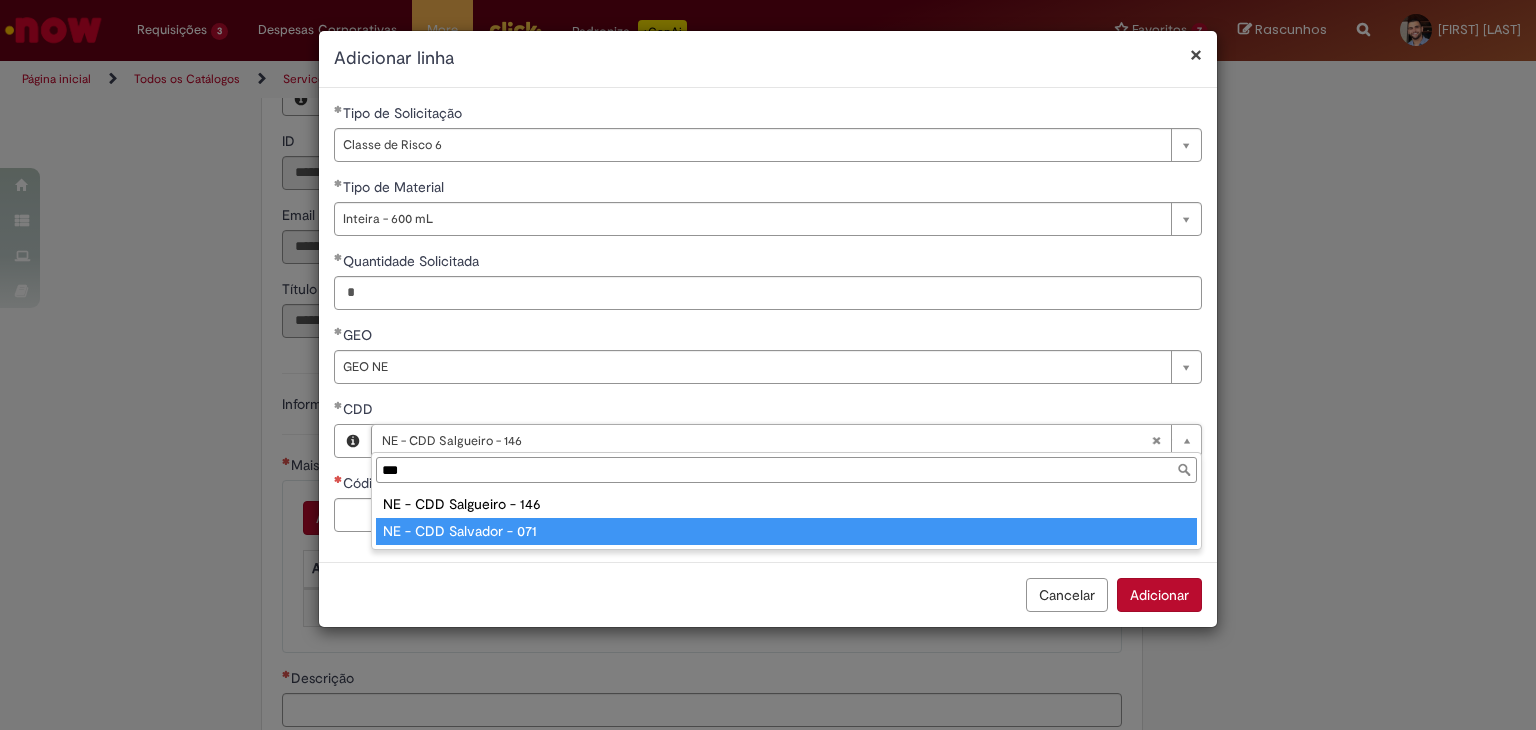 type on "**********" 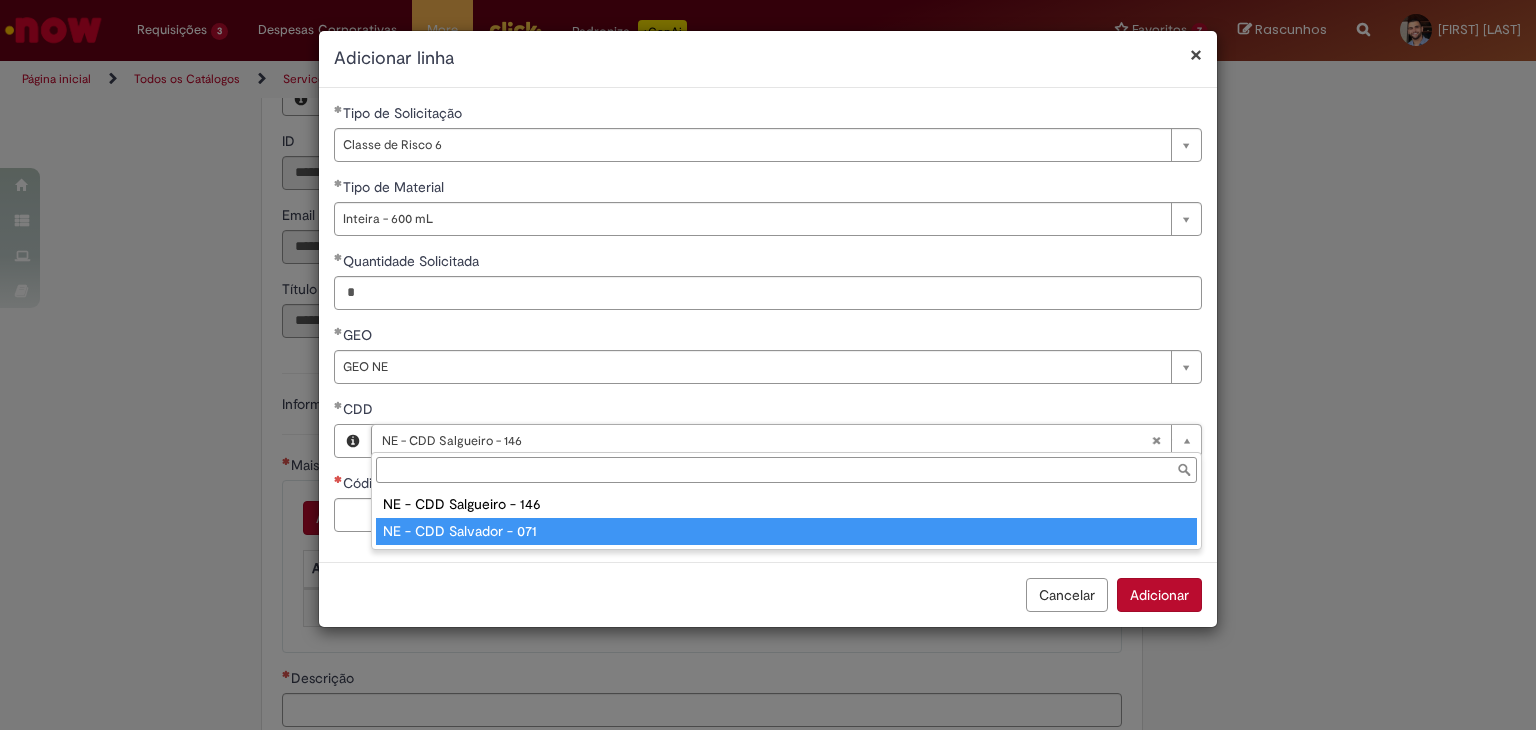 scroll, scrollTop: 0, scrollLeft: 152, axis: horizontal 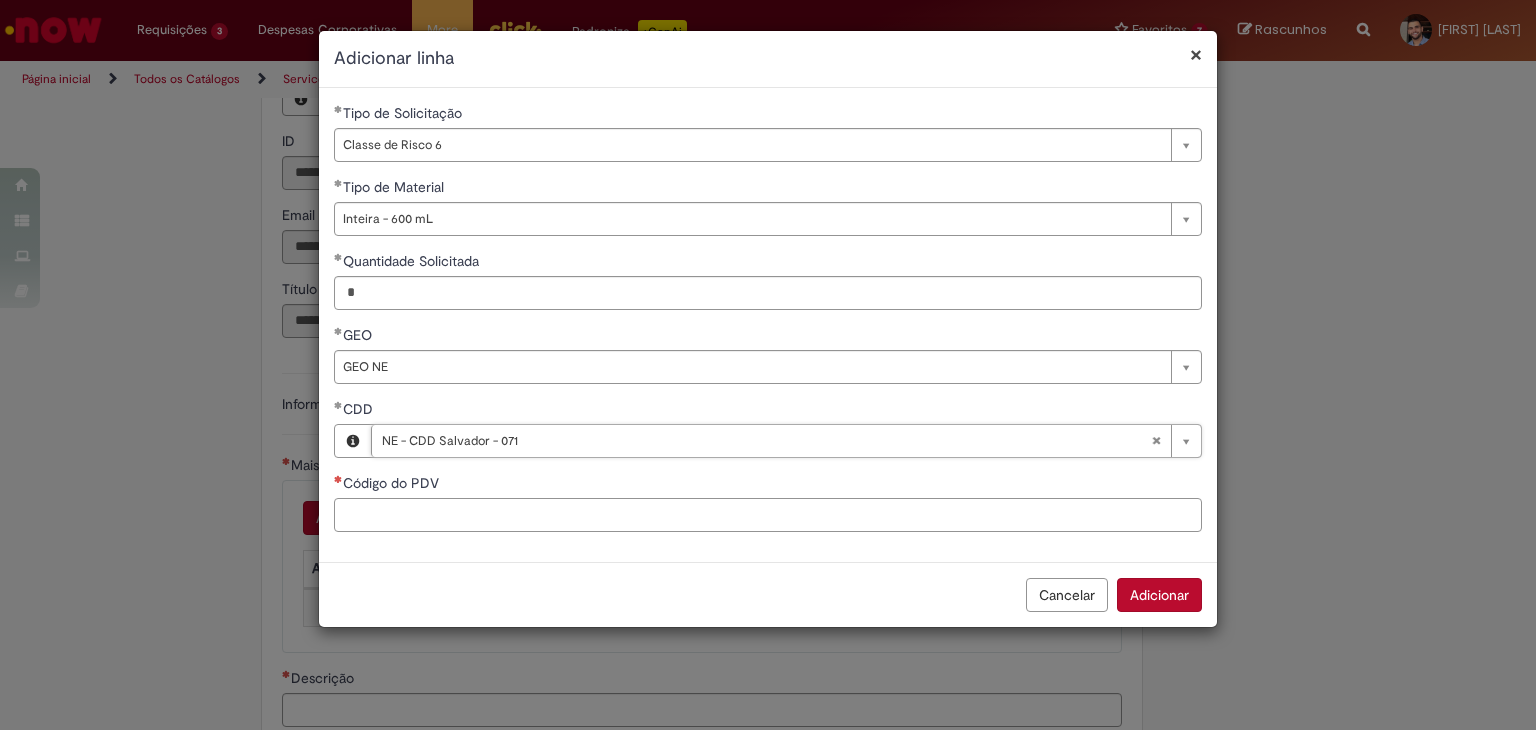 click on "Código do PDV" at bounding box center (768, 515) 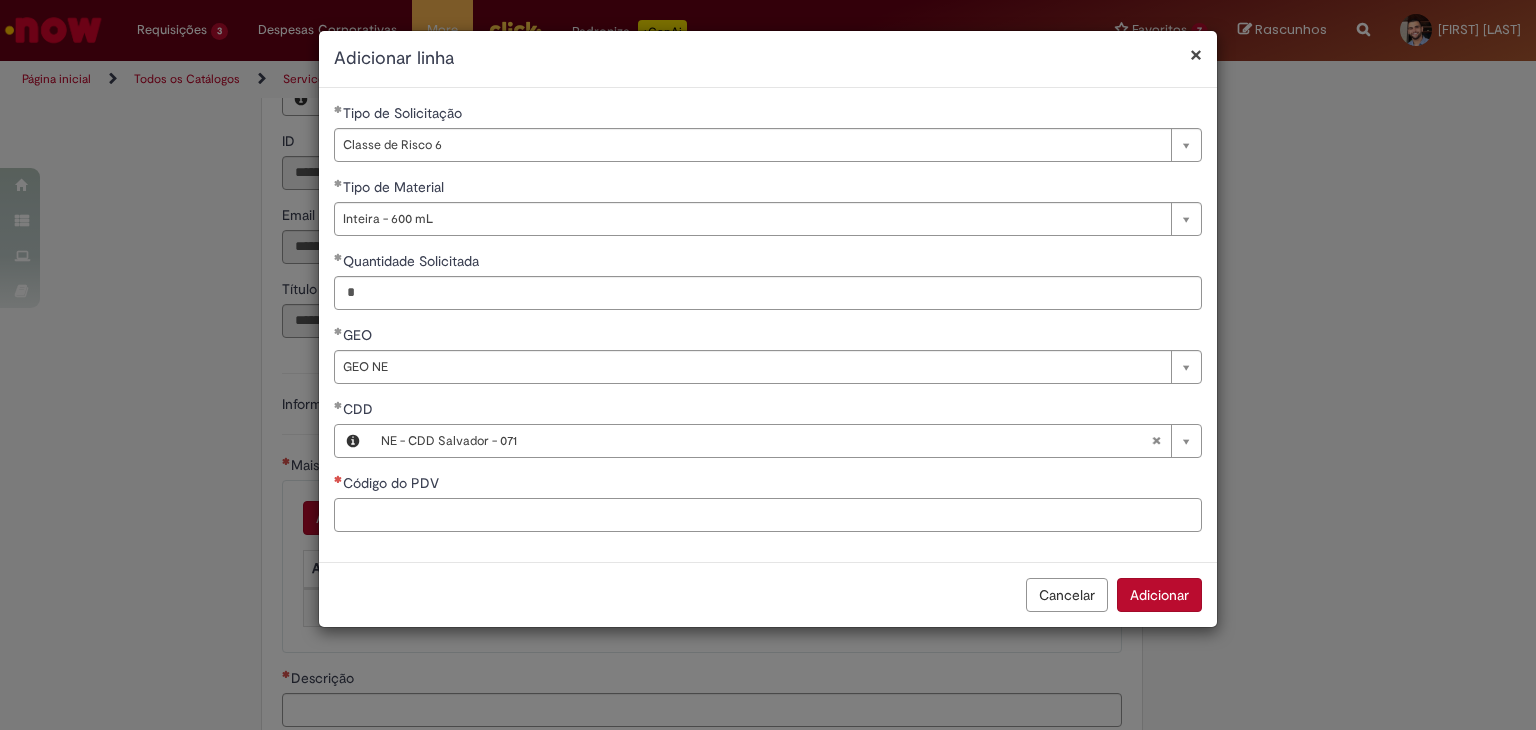 paste on "*****" 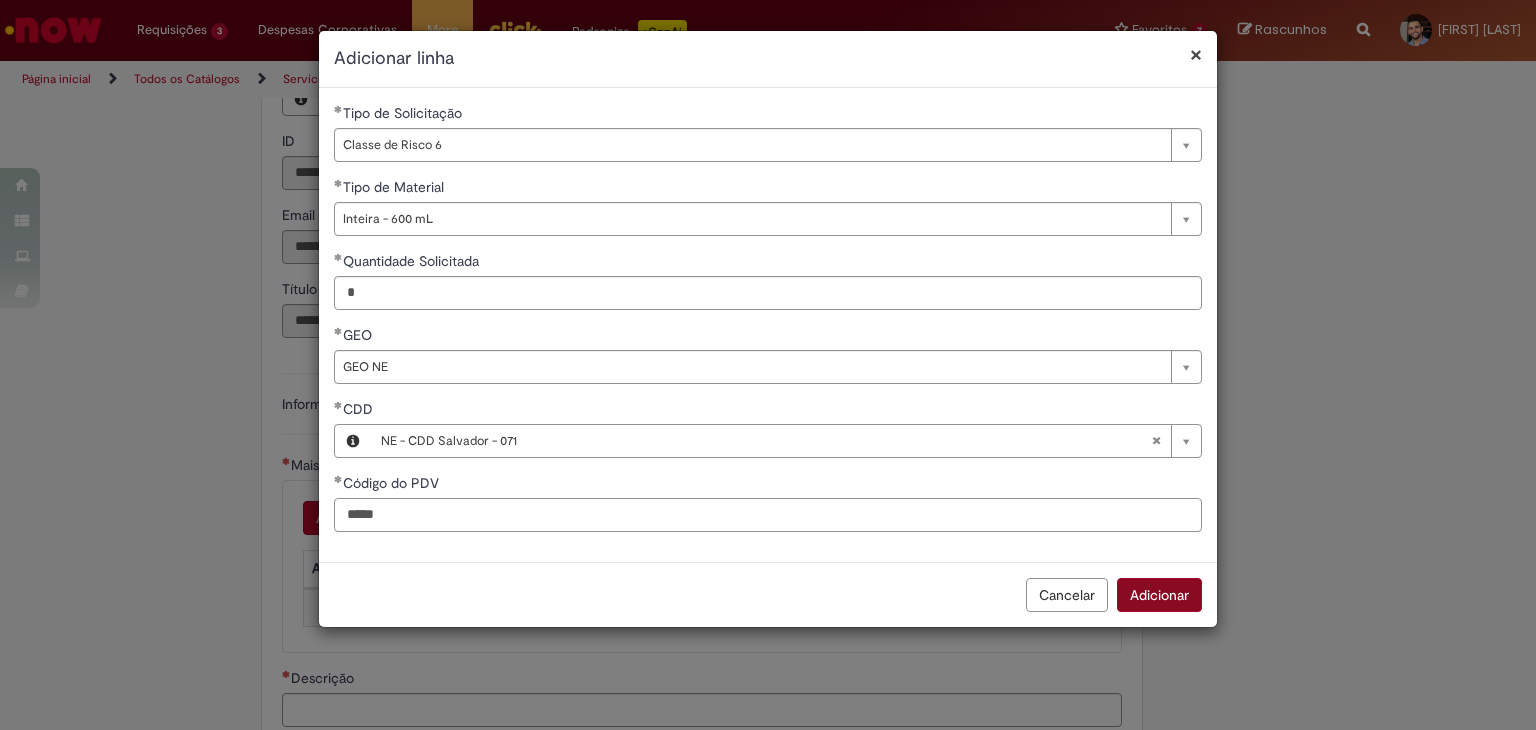 type on "*****" 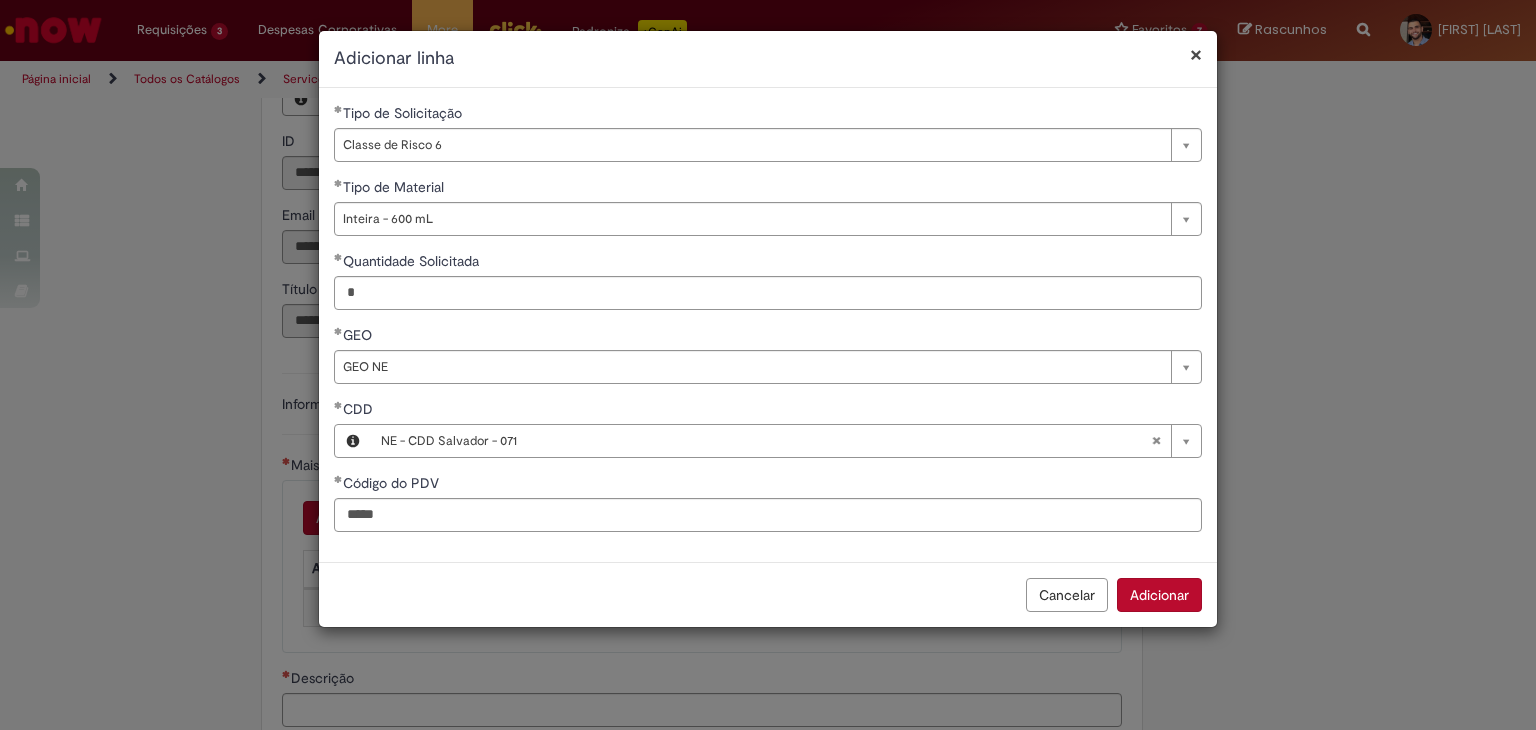 click on "Adicionar" at bounding box center (1159, 595) 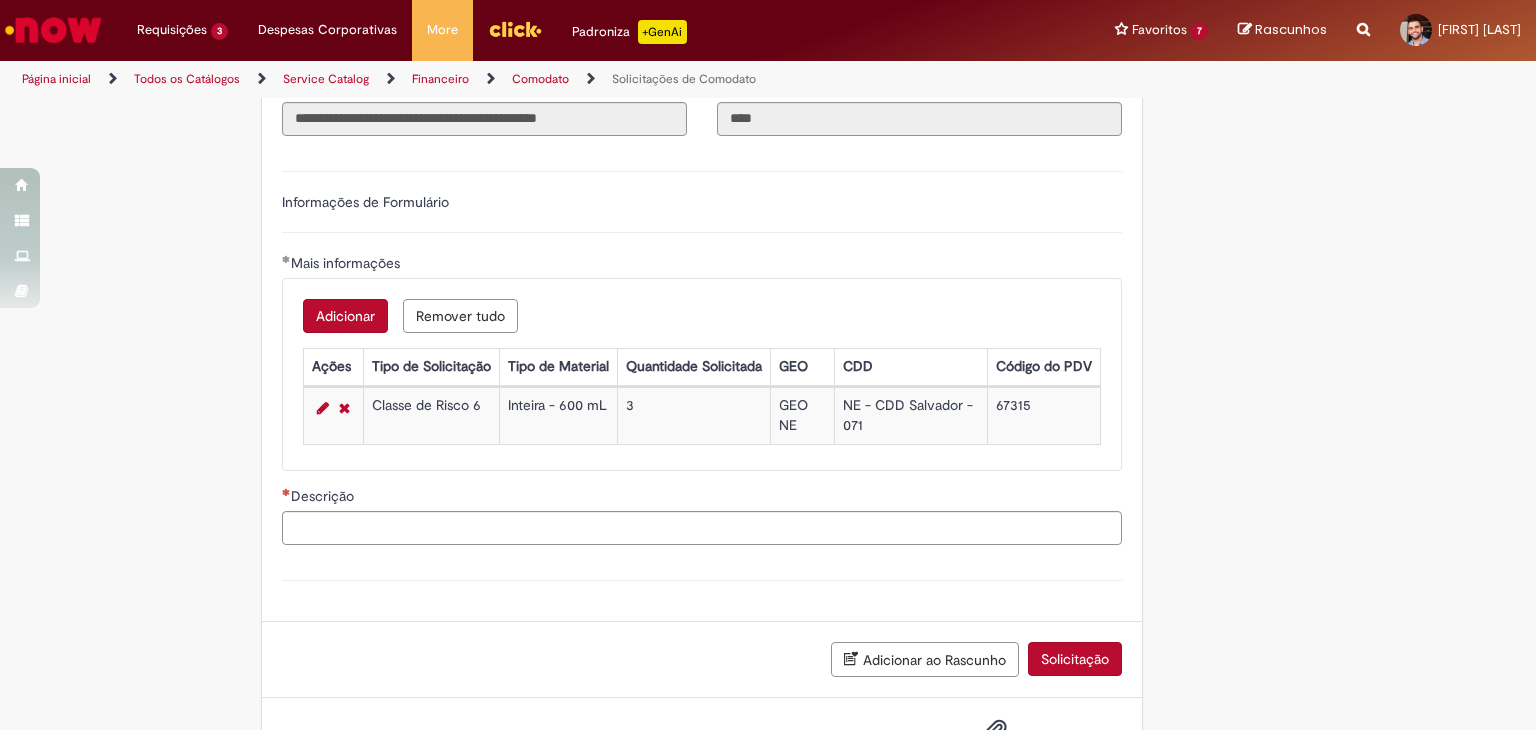 scroll, scrollTop: 580, scrollLeft: 0, axis: vertical 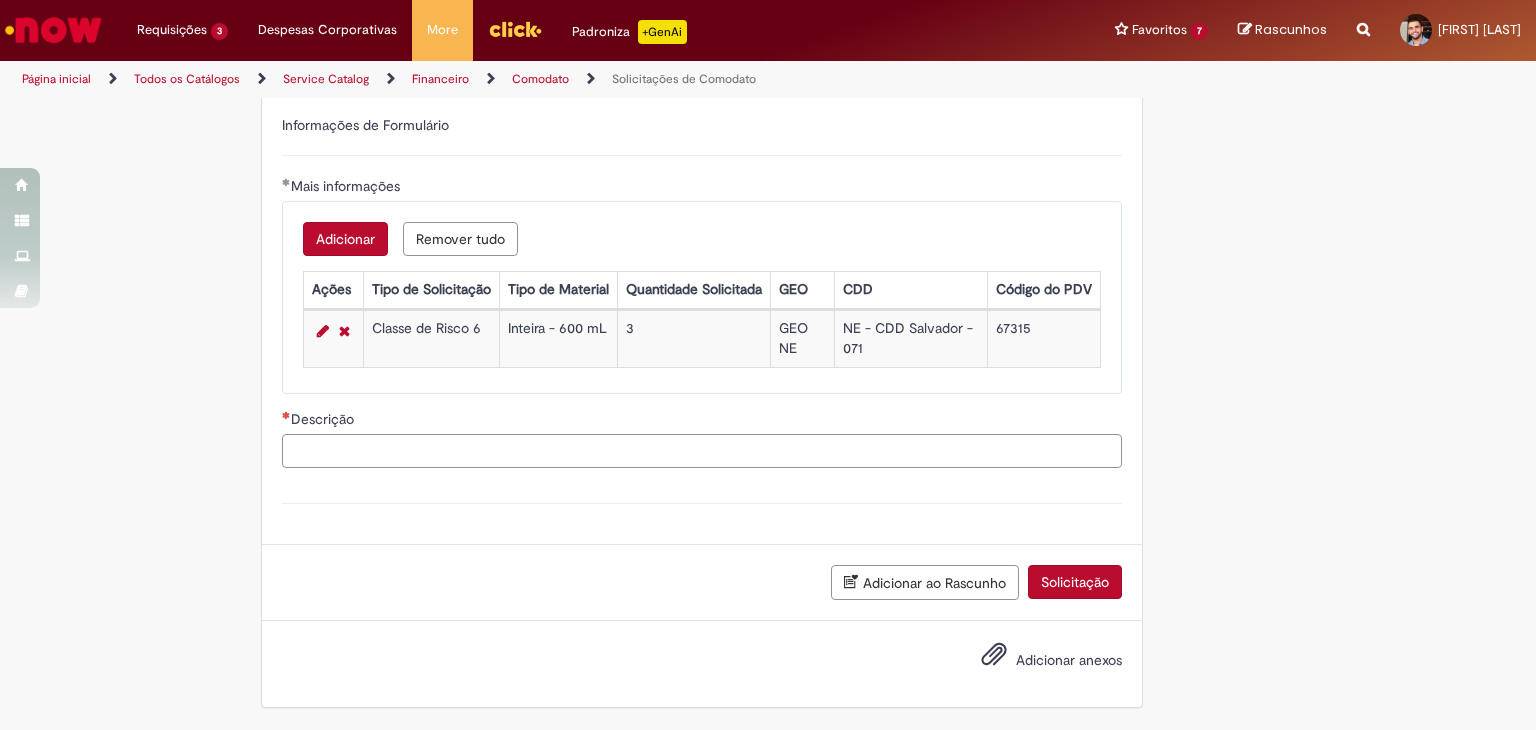click on "Descrição" at bounding box center (702, 451) 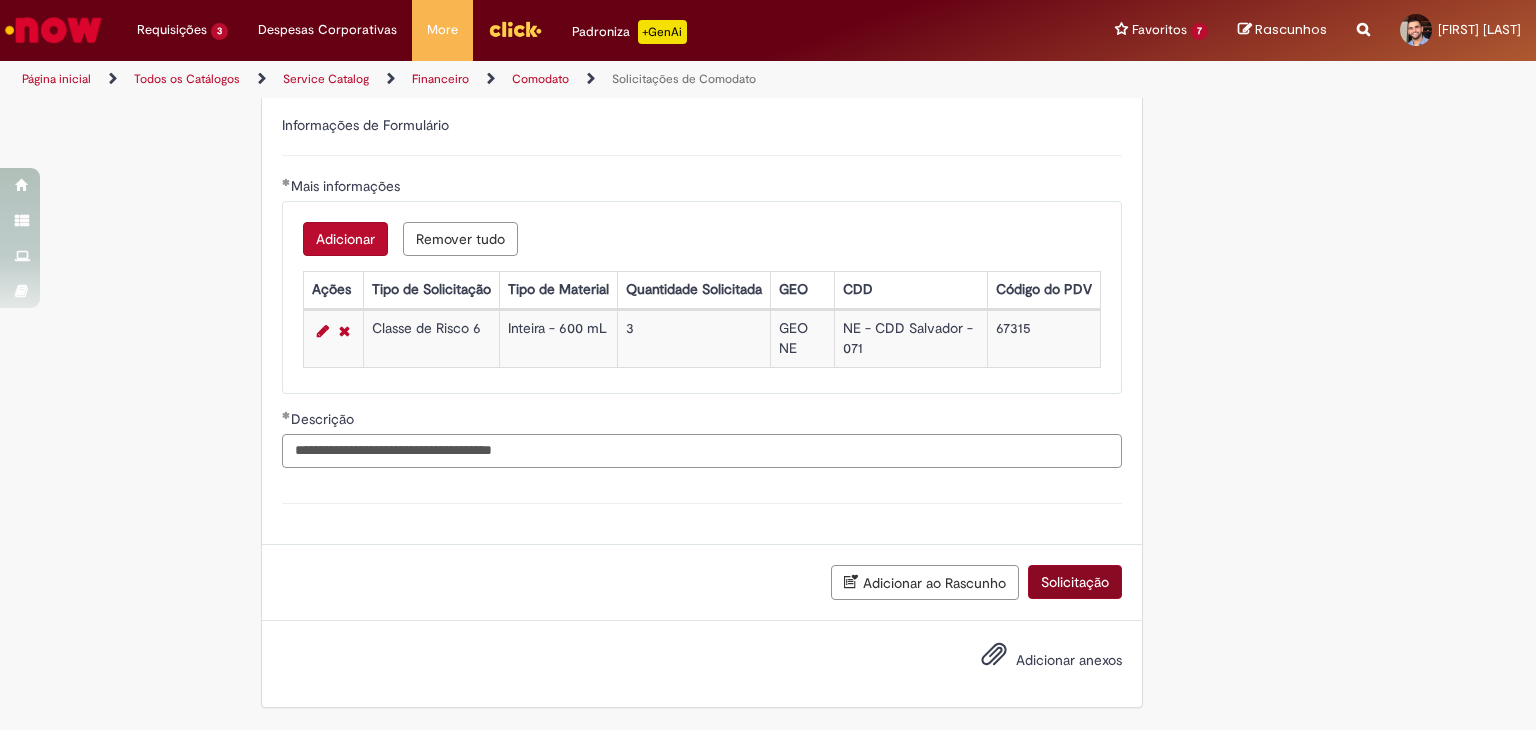 type on "**********" 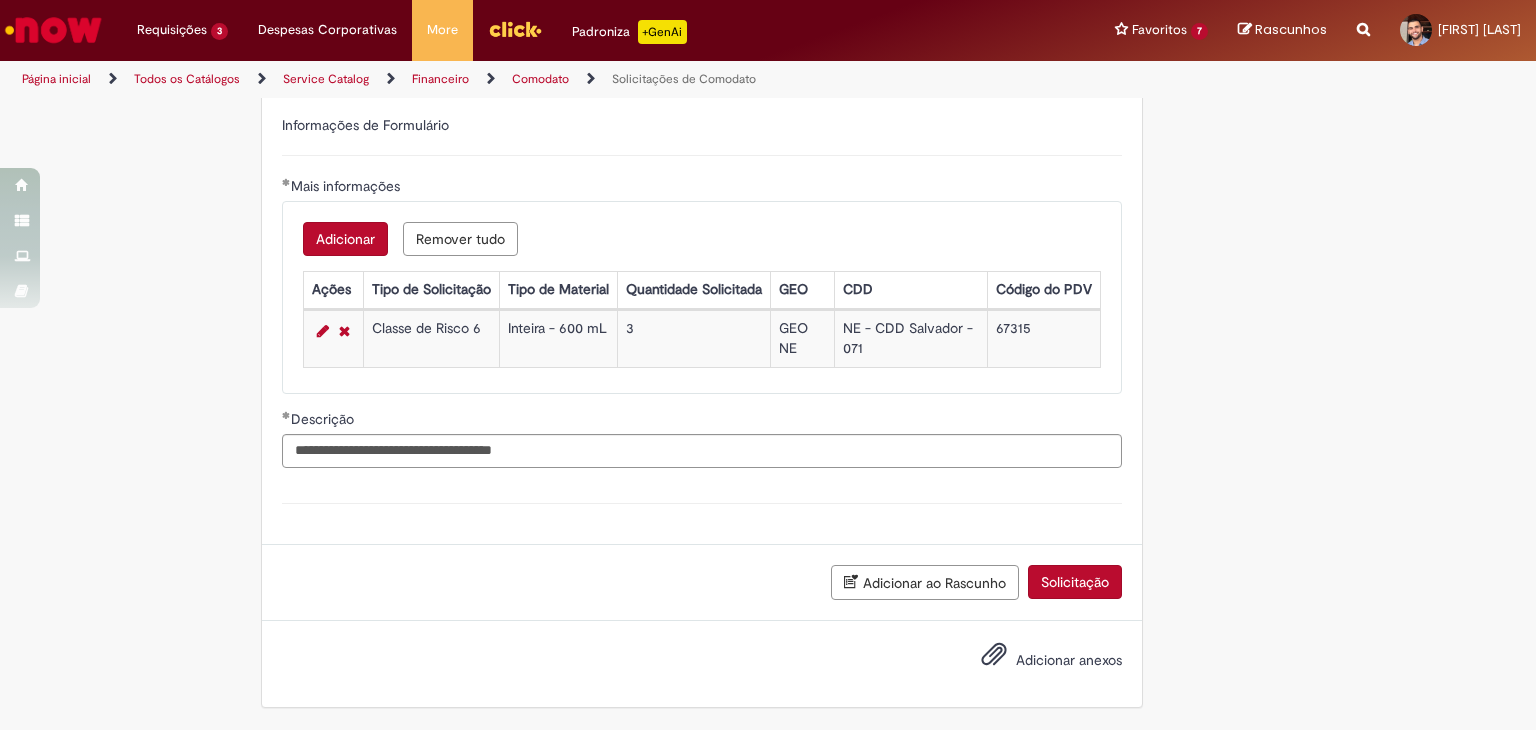 click on "Solicitação" at bounding box center (1075, 582) 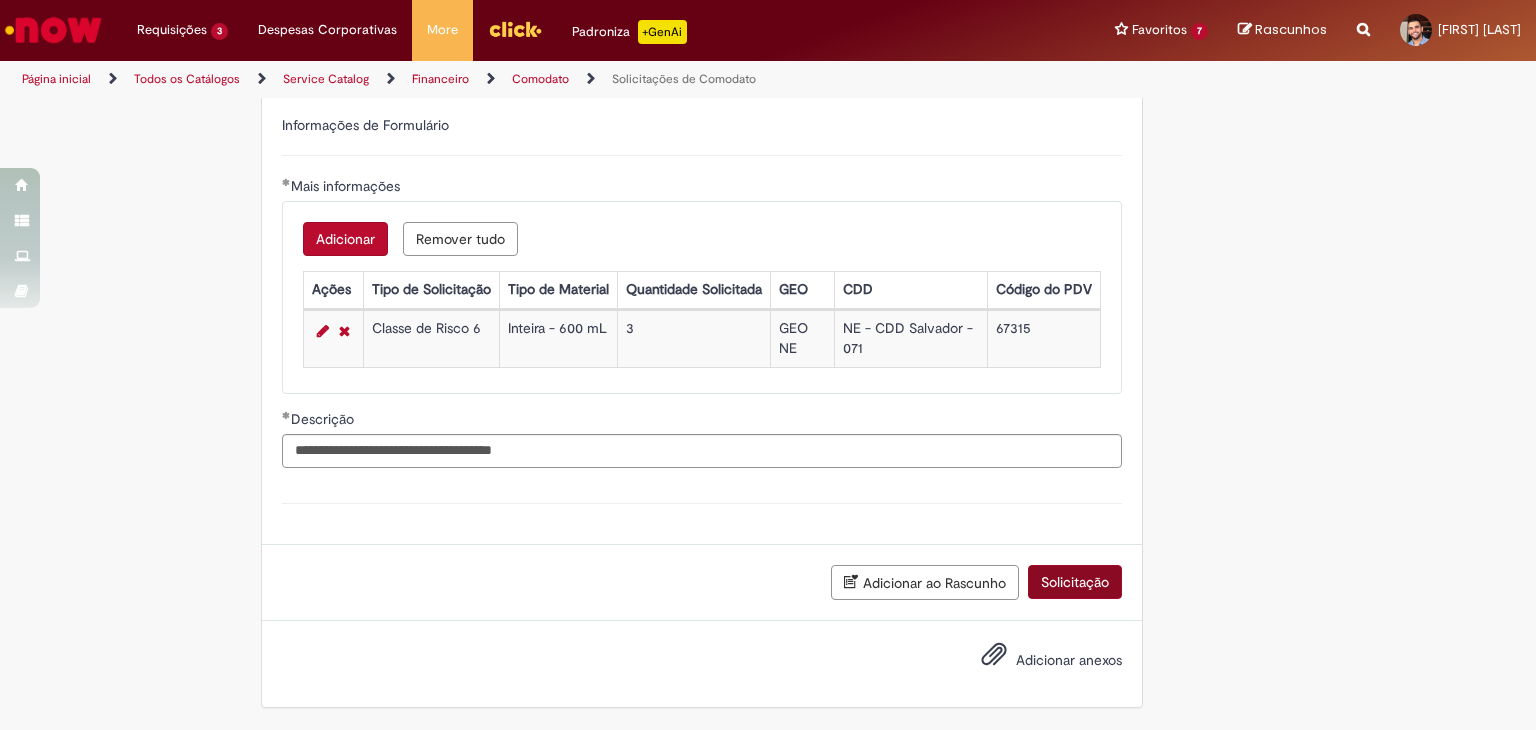 scroll, scrollTop: 533, scrollLeft: 0, axis: vertical 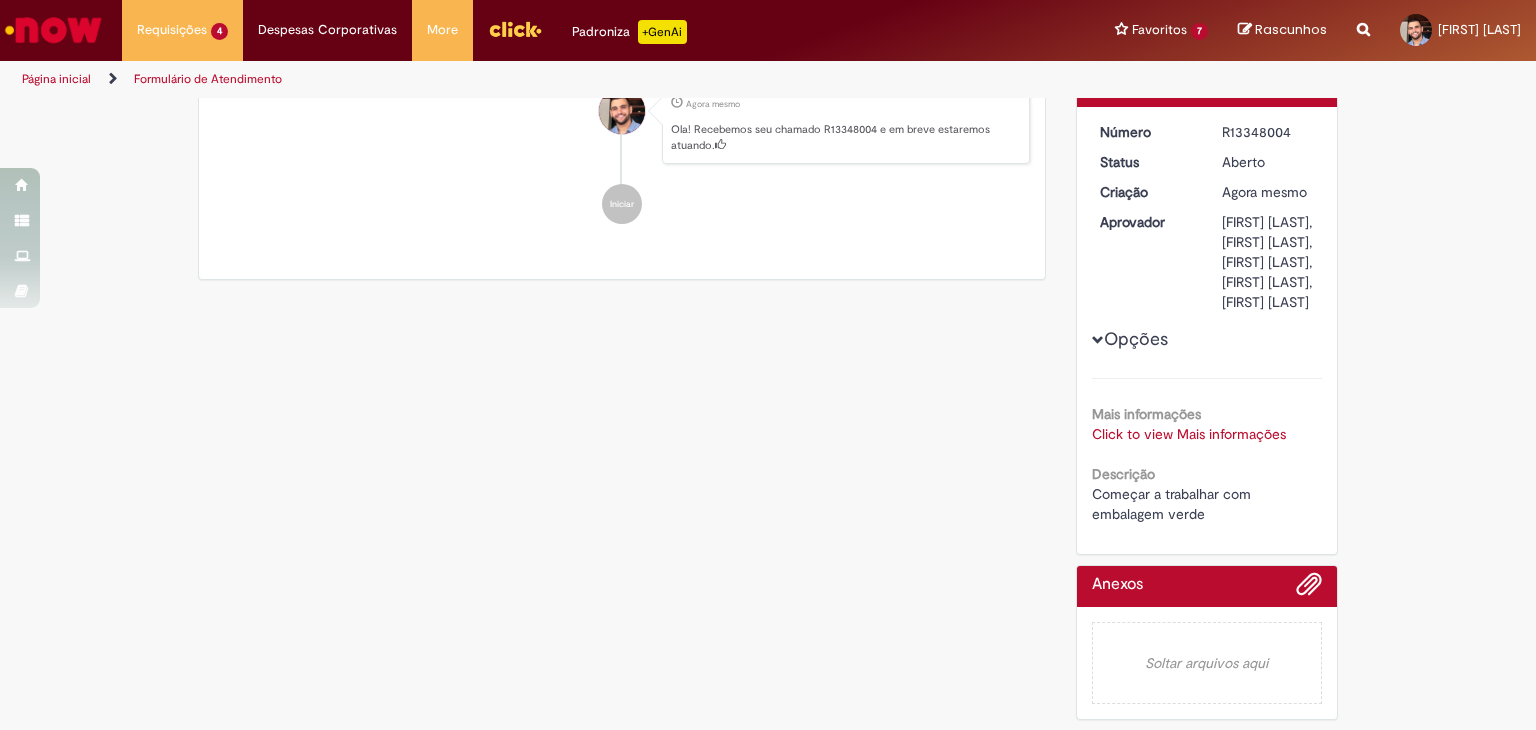 click on "Click to view Mais informações" at bounding box center (1189, 434) 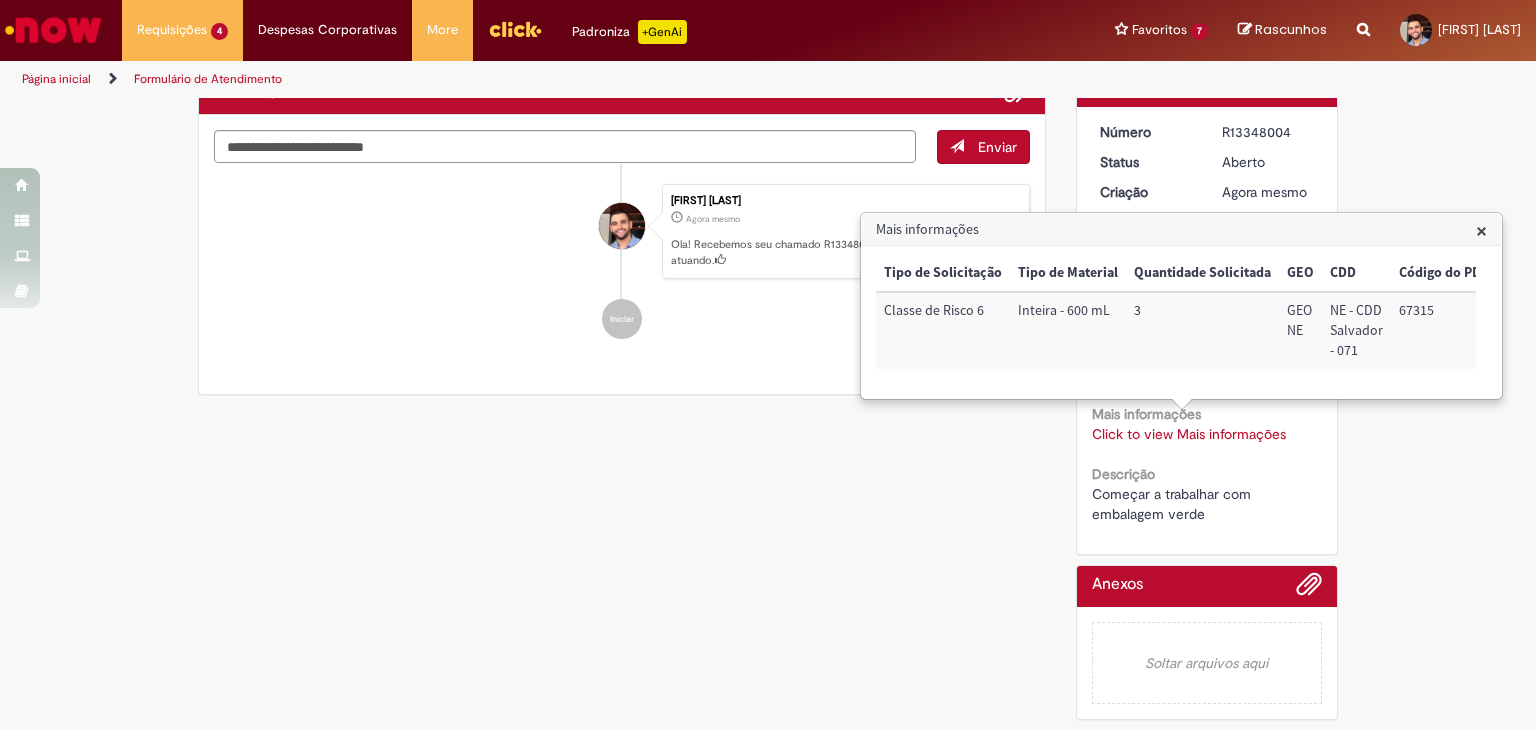 scroll, scrollTop: 0, scrollLeft: 15, axis: horizontal 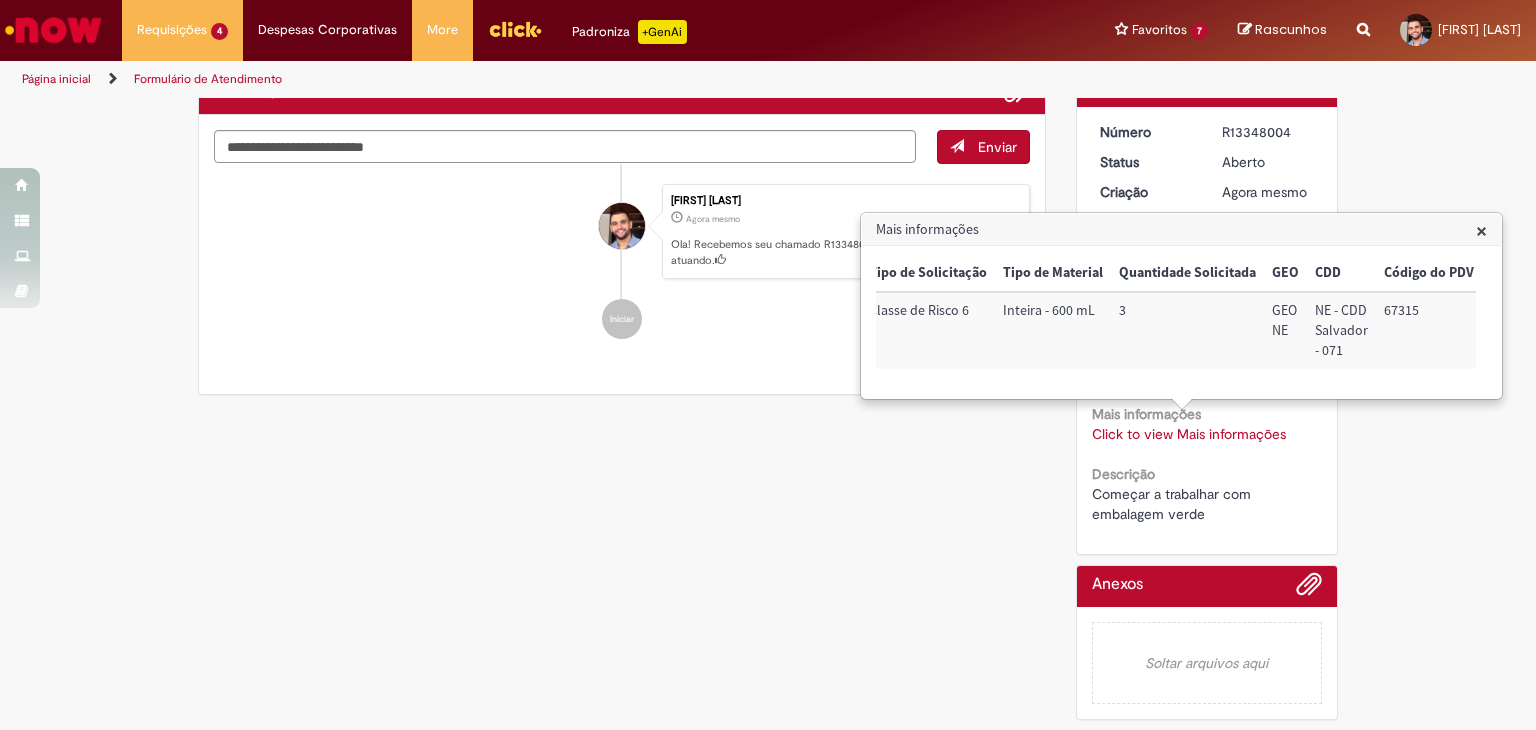 click on "×" at bounding box center [1481, 230] 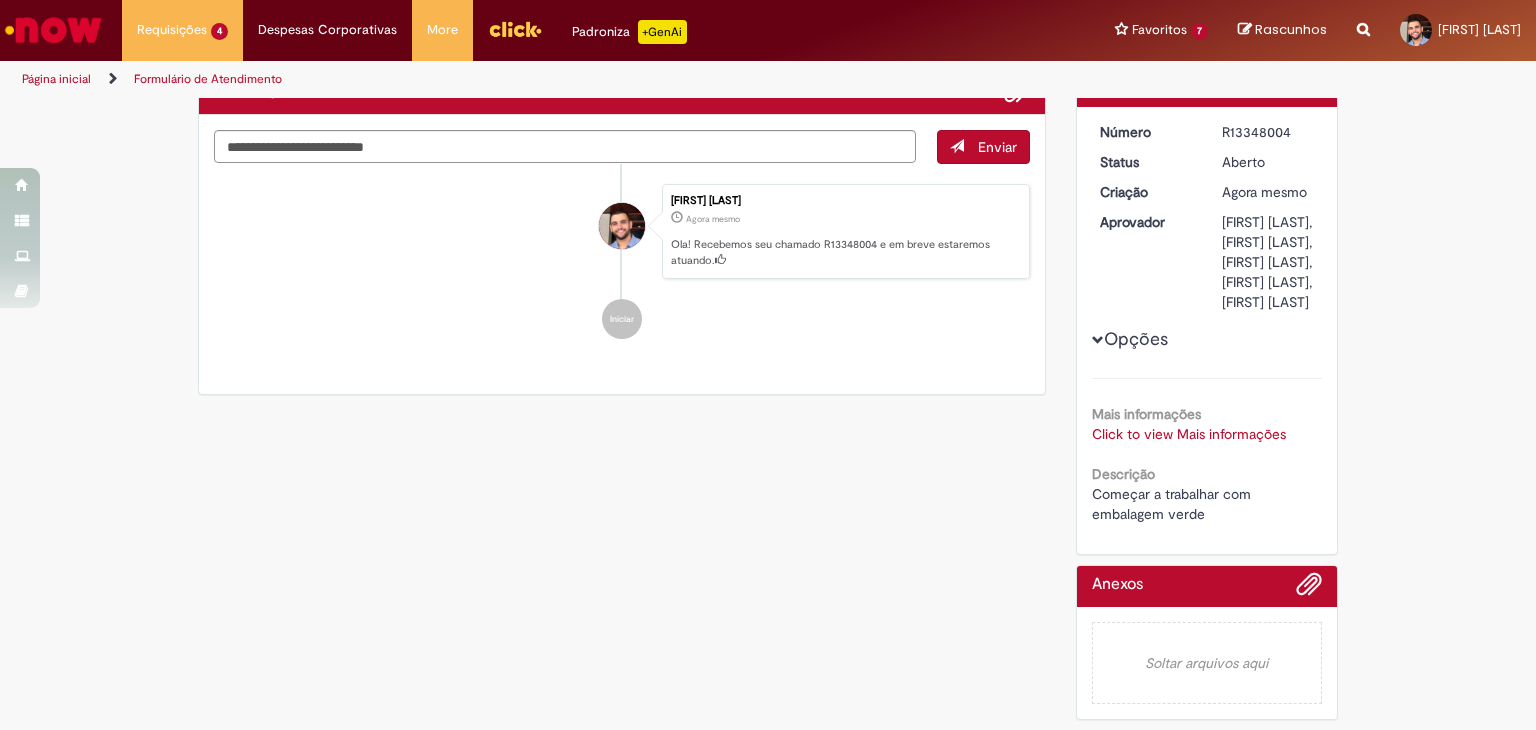 scroll, scrollTop: 0, scrollLeft: 0, axis: both 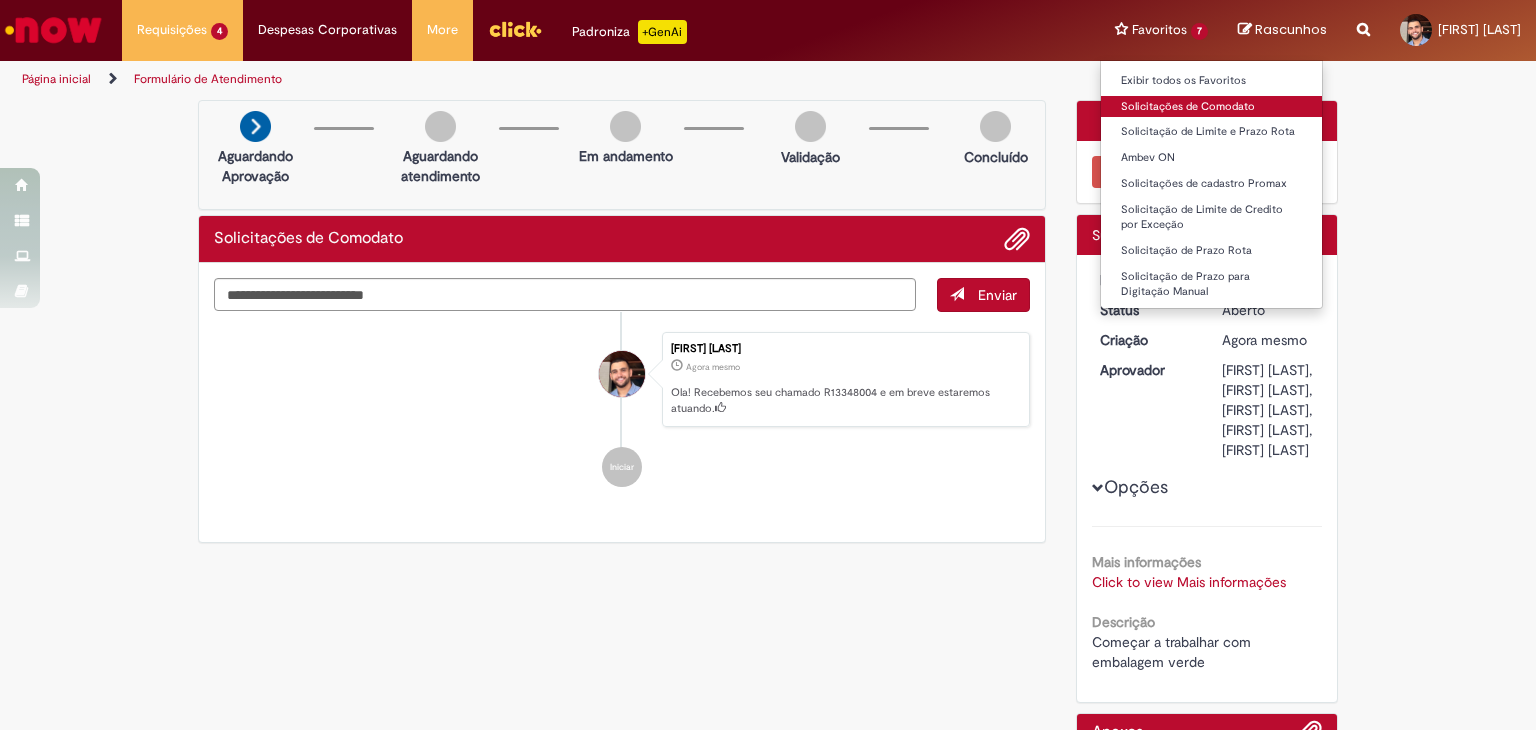 click on "Solicitações de Comodato" at bounding box center [1211, 107] 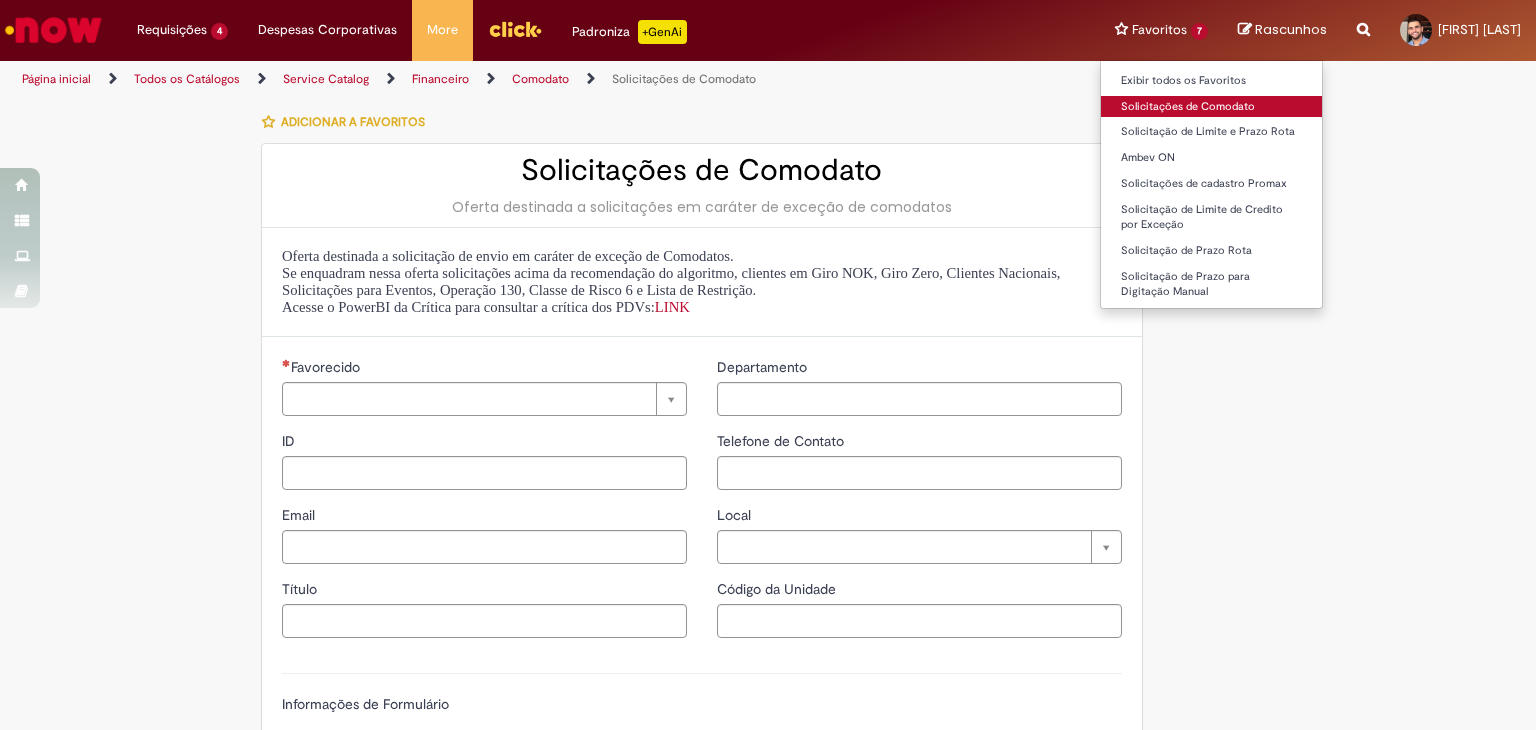 type on "********" 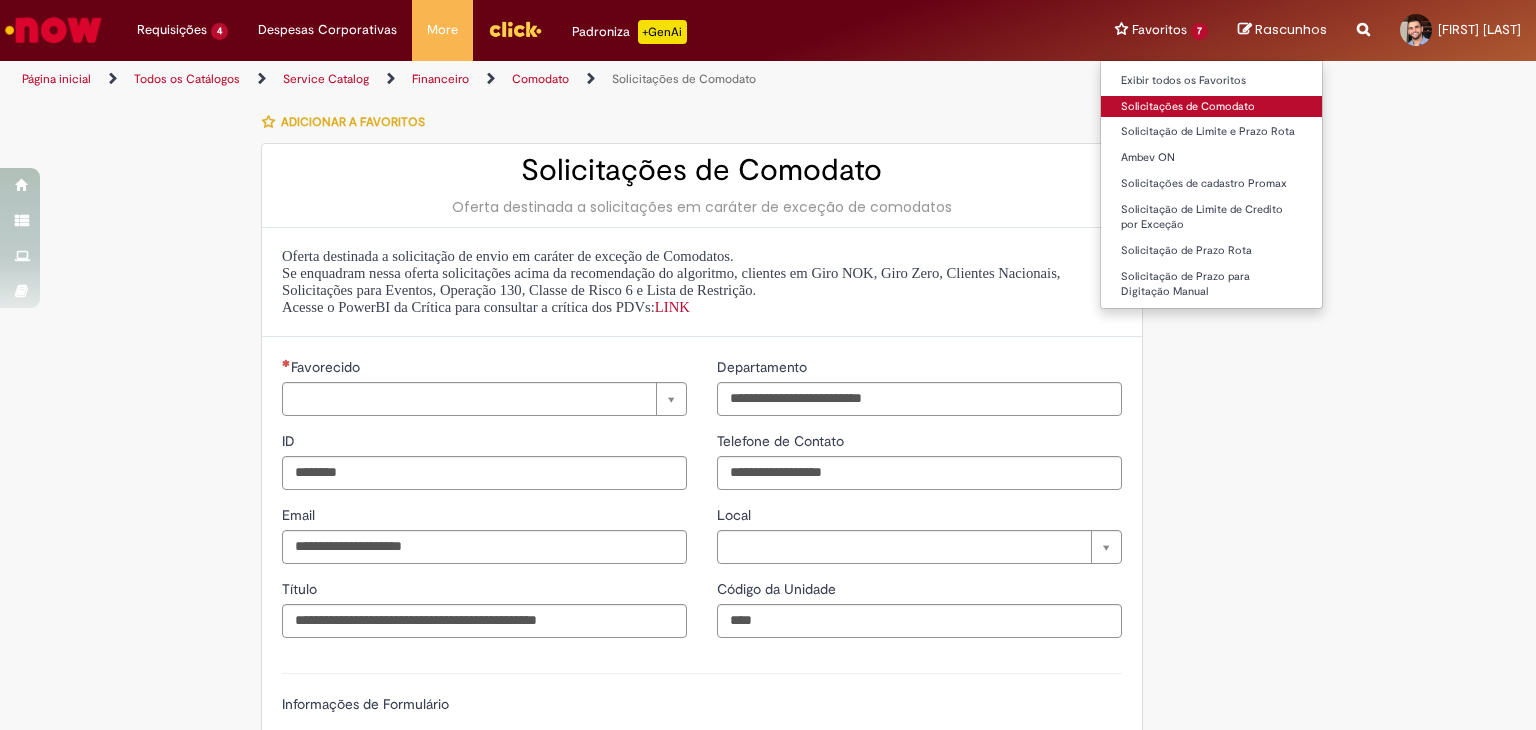 type on "**********" 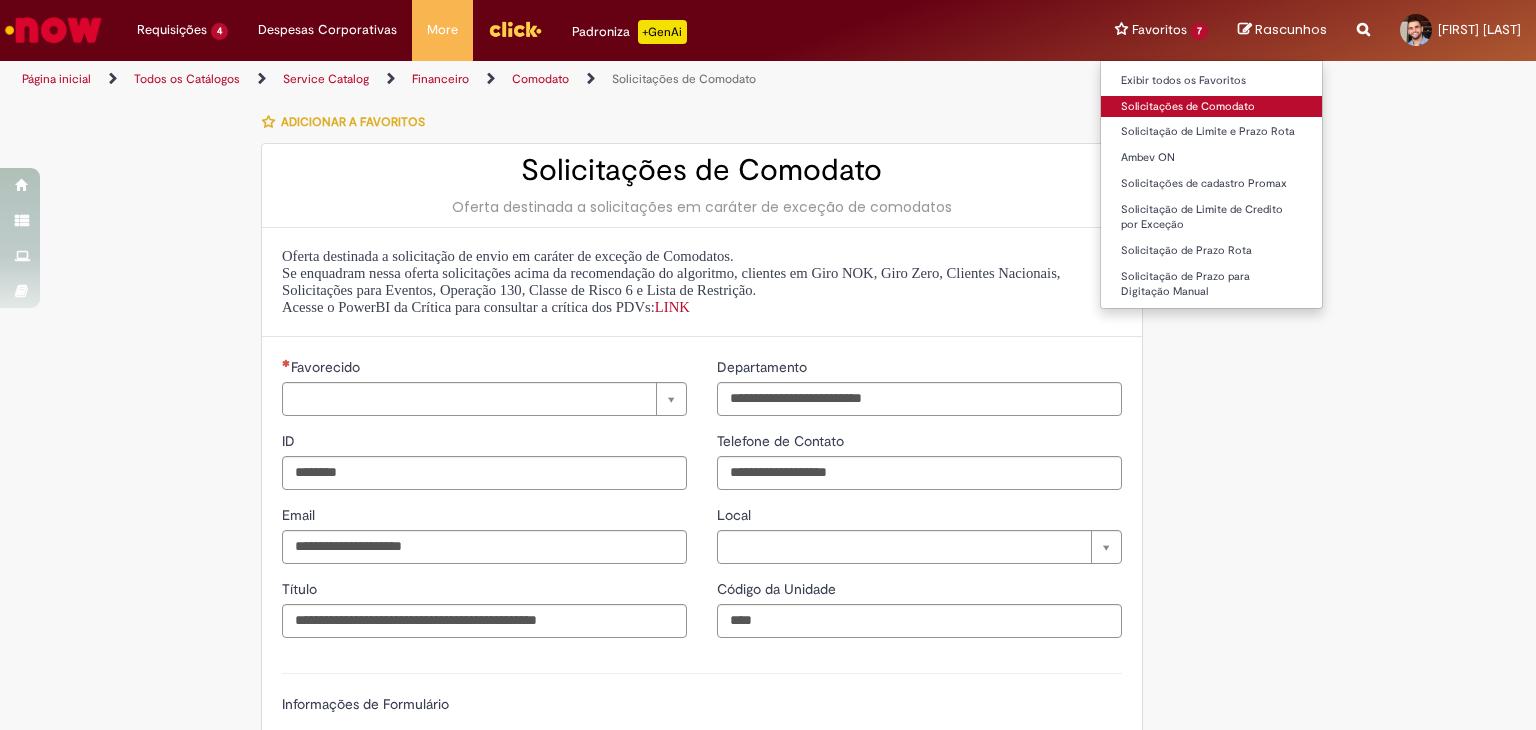 type on "**********" 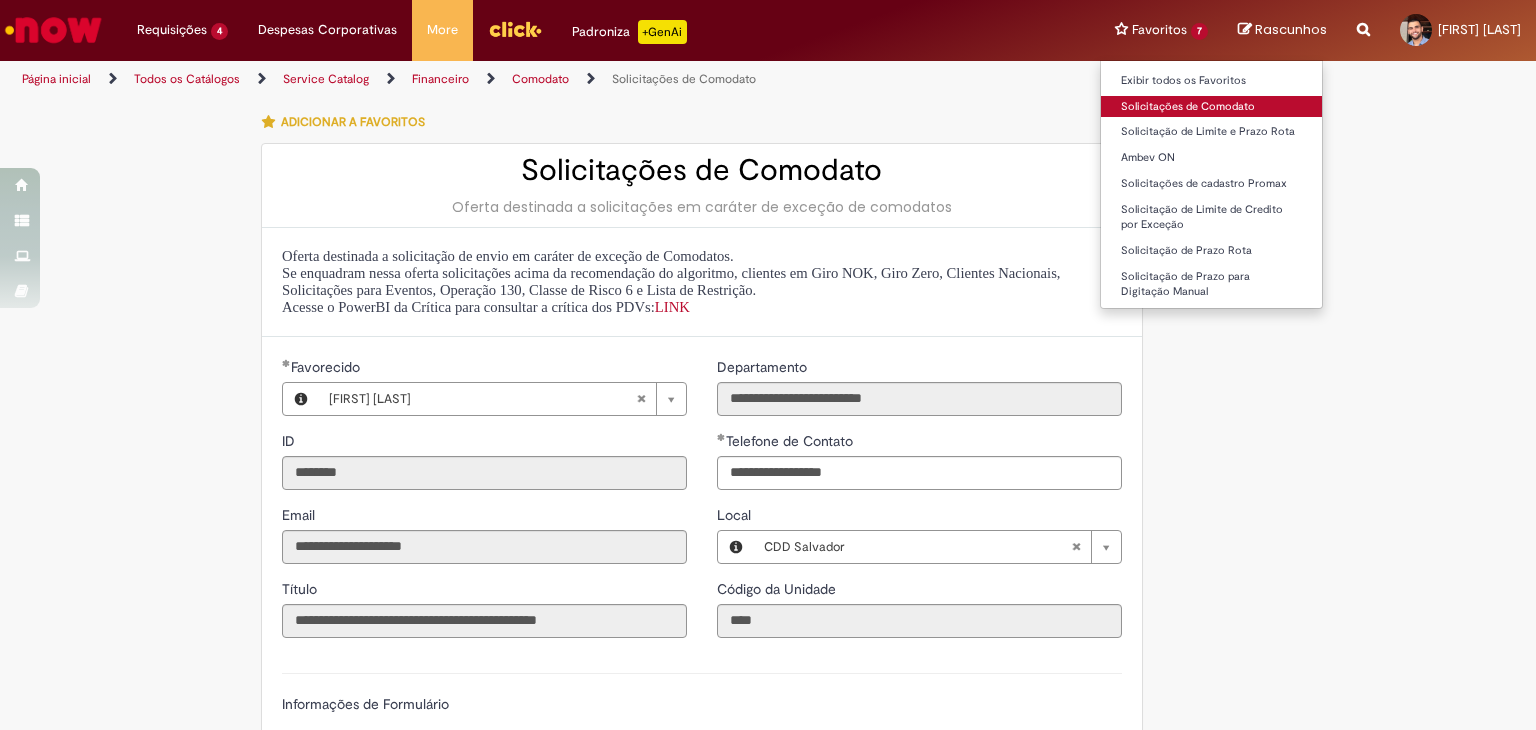 type on "**********" 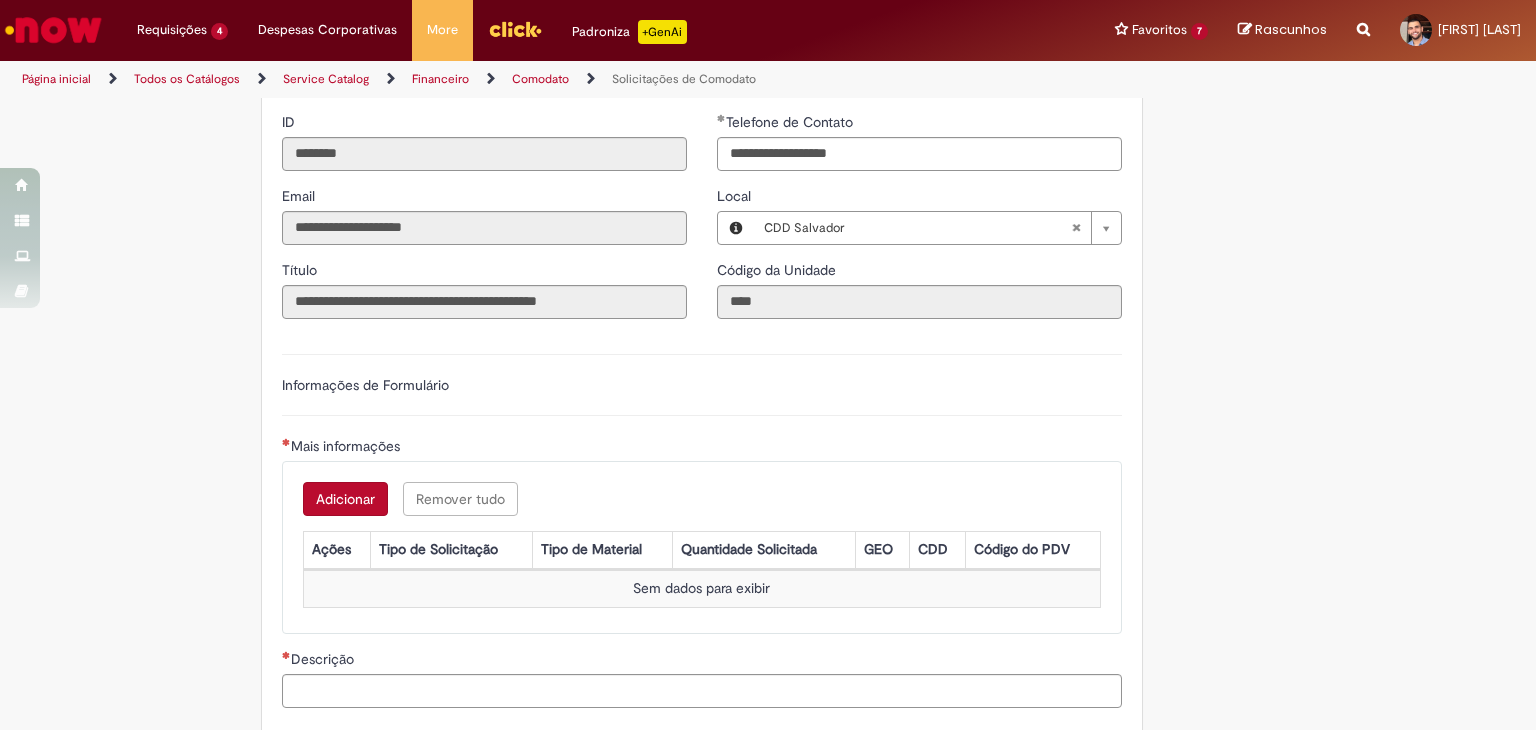 scroll, scrollTop: 500, scrollLeft: 0, axis: vertical 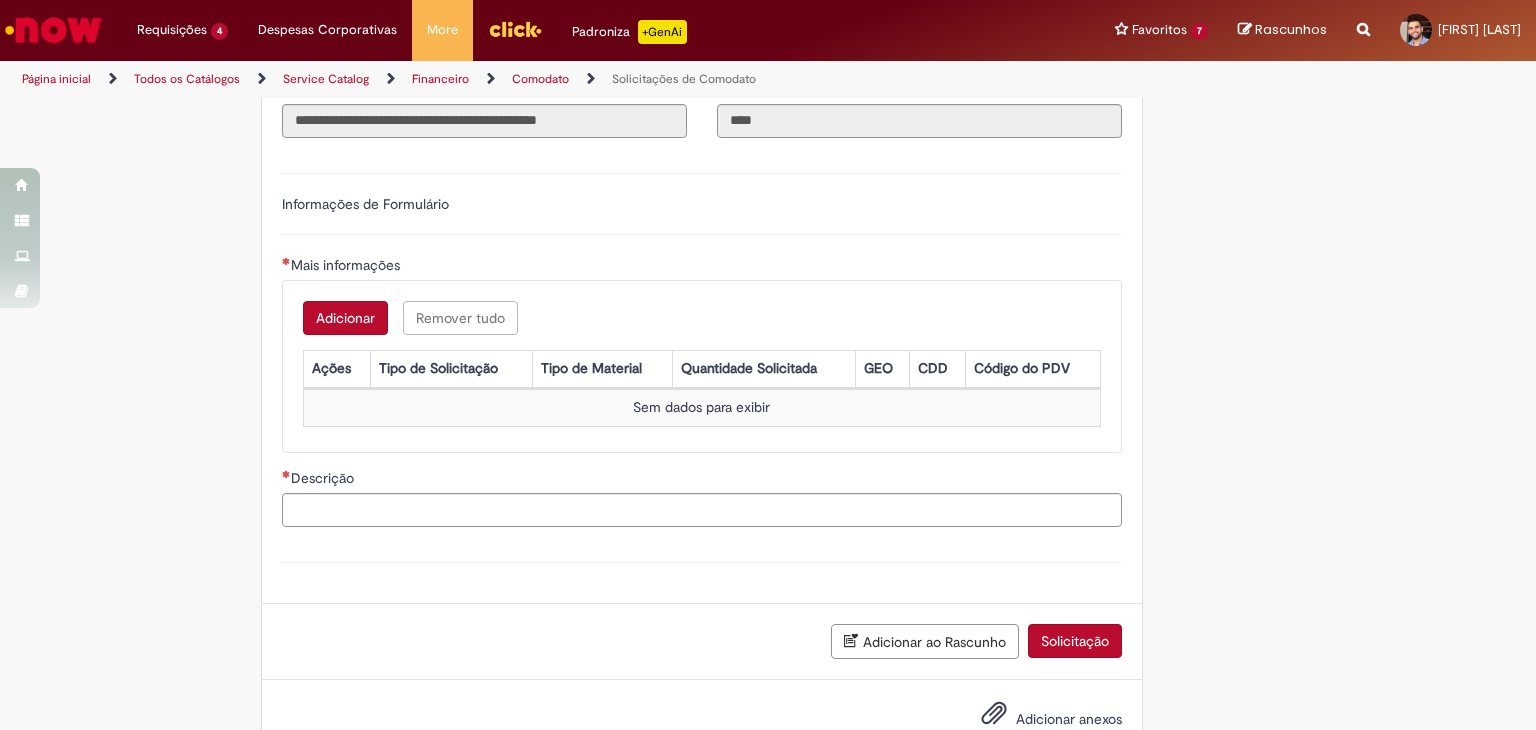 click on "Adicionar" at bounding box center [345, 318] 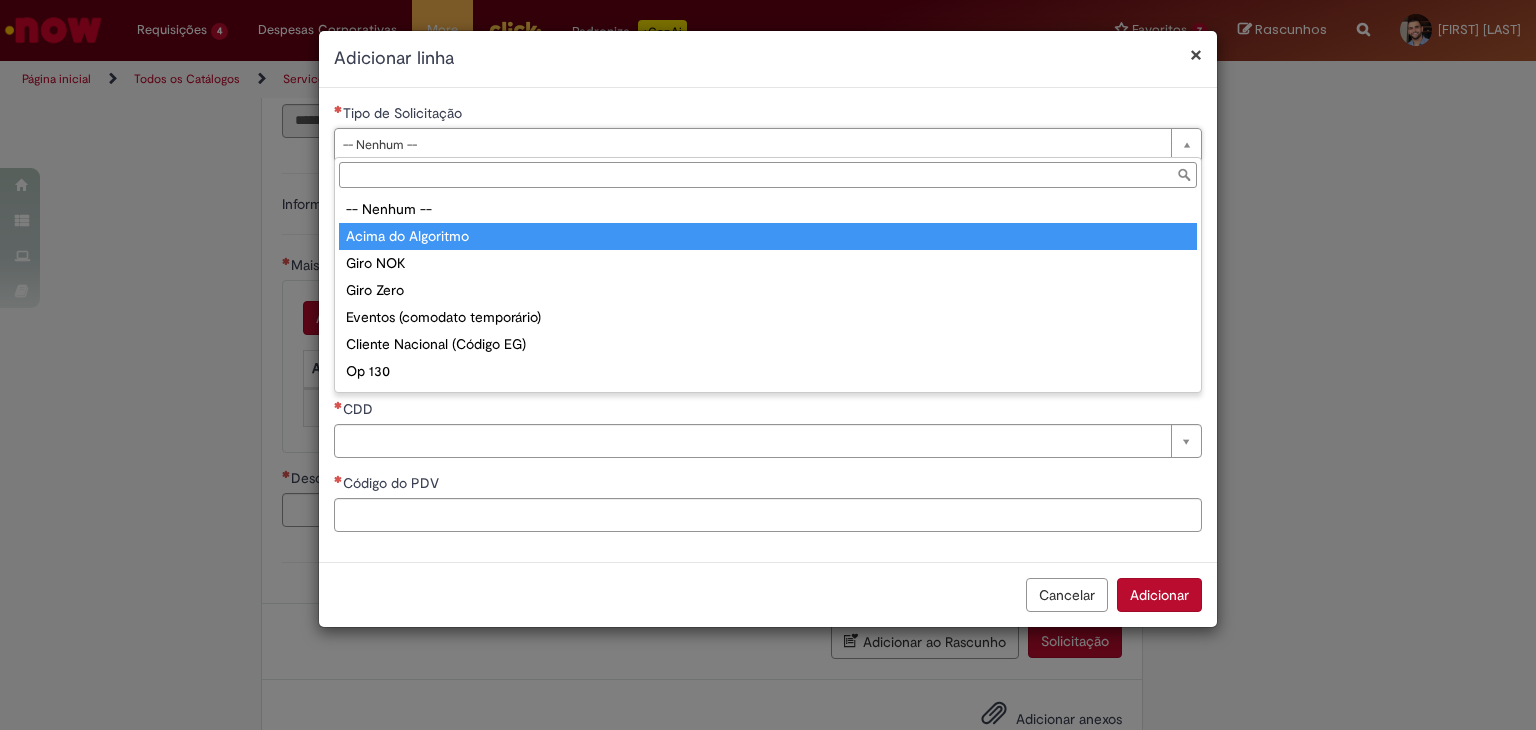 type on "**********" 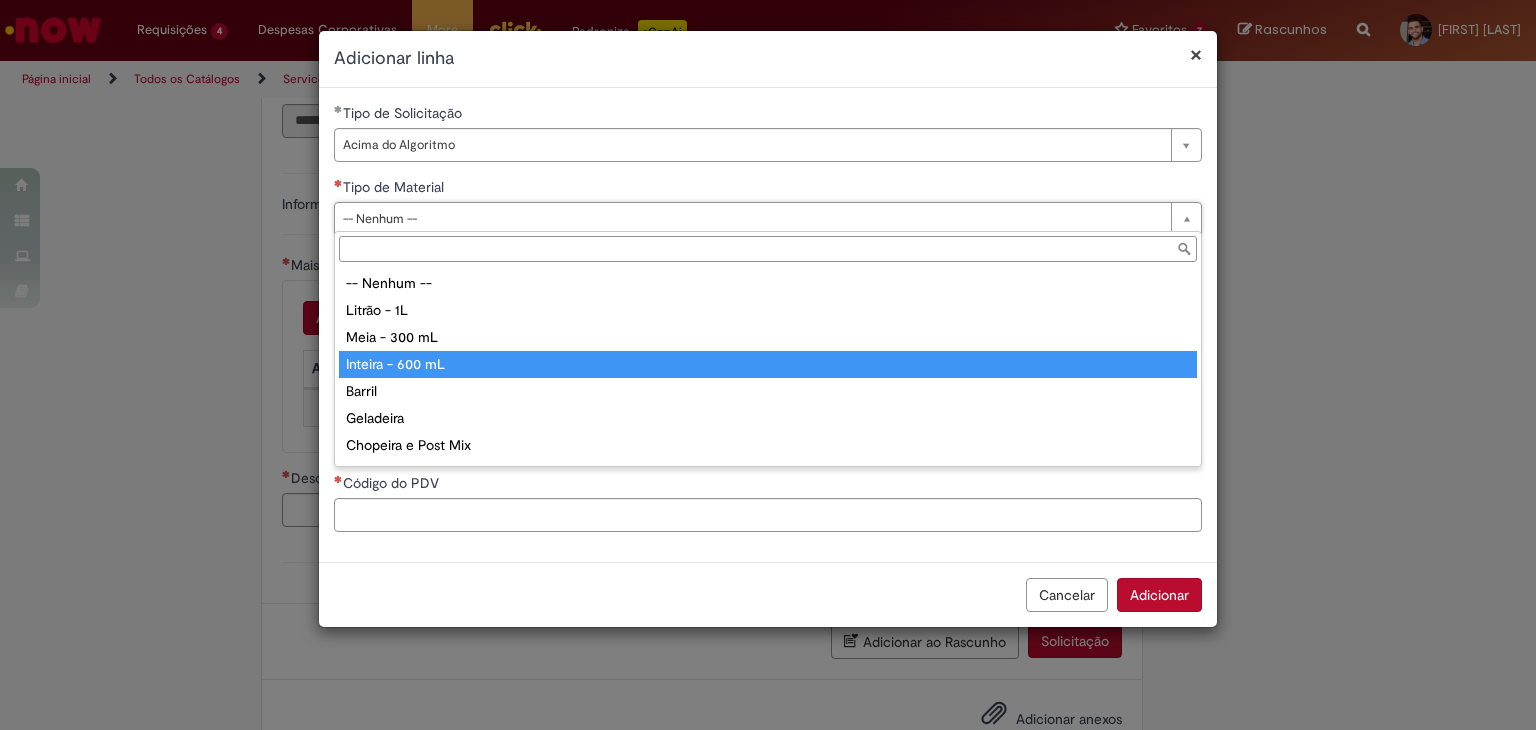 type on "**********" 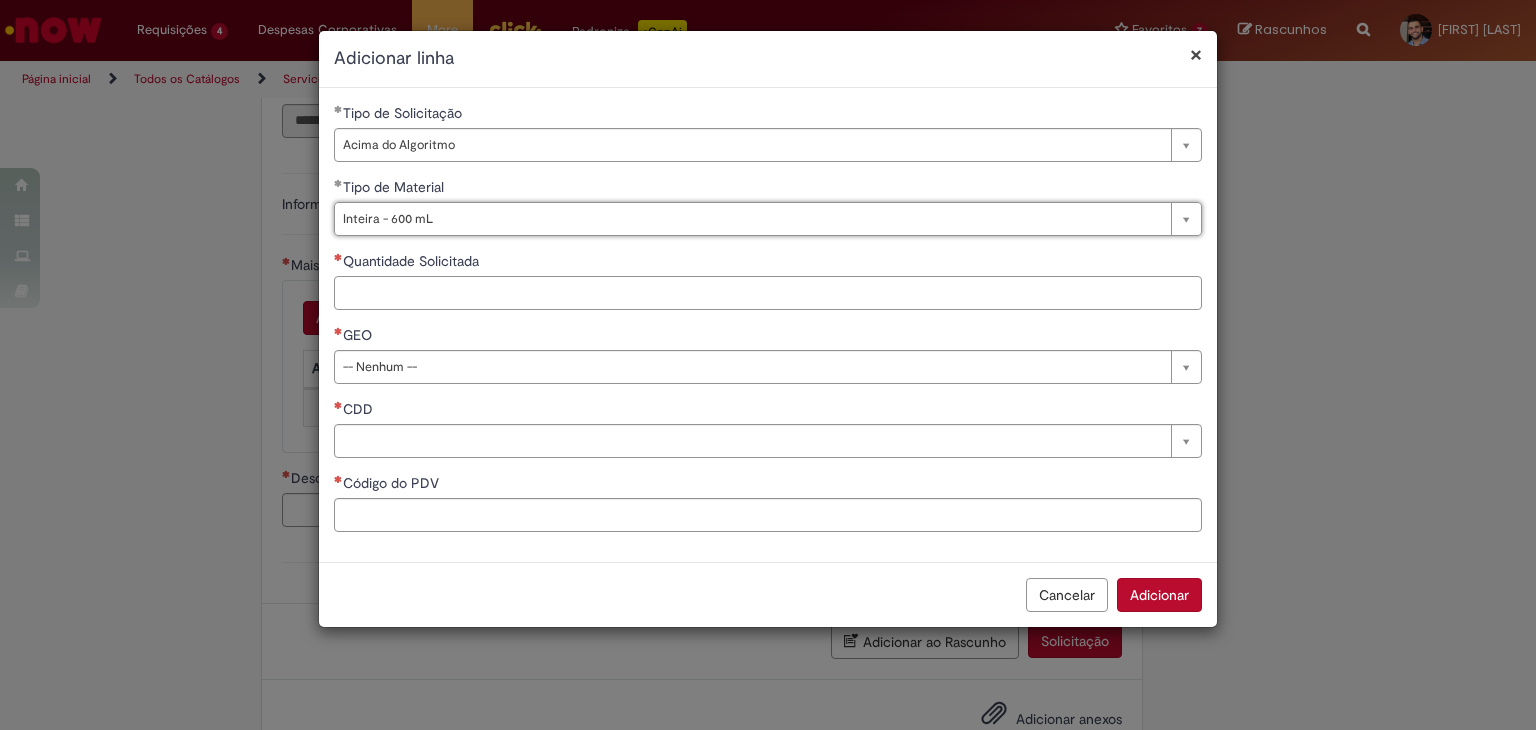 click on "Quantidade Solicitada" at bounding box center [768, 293] 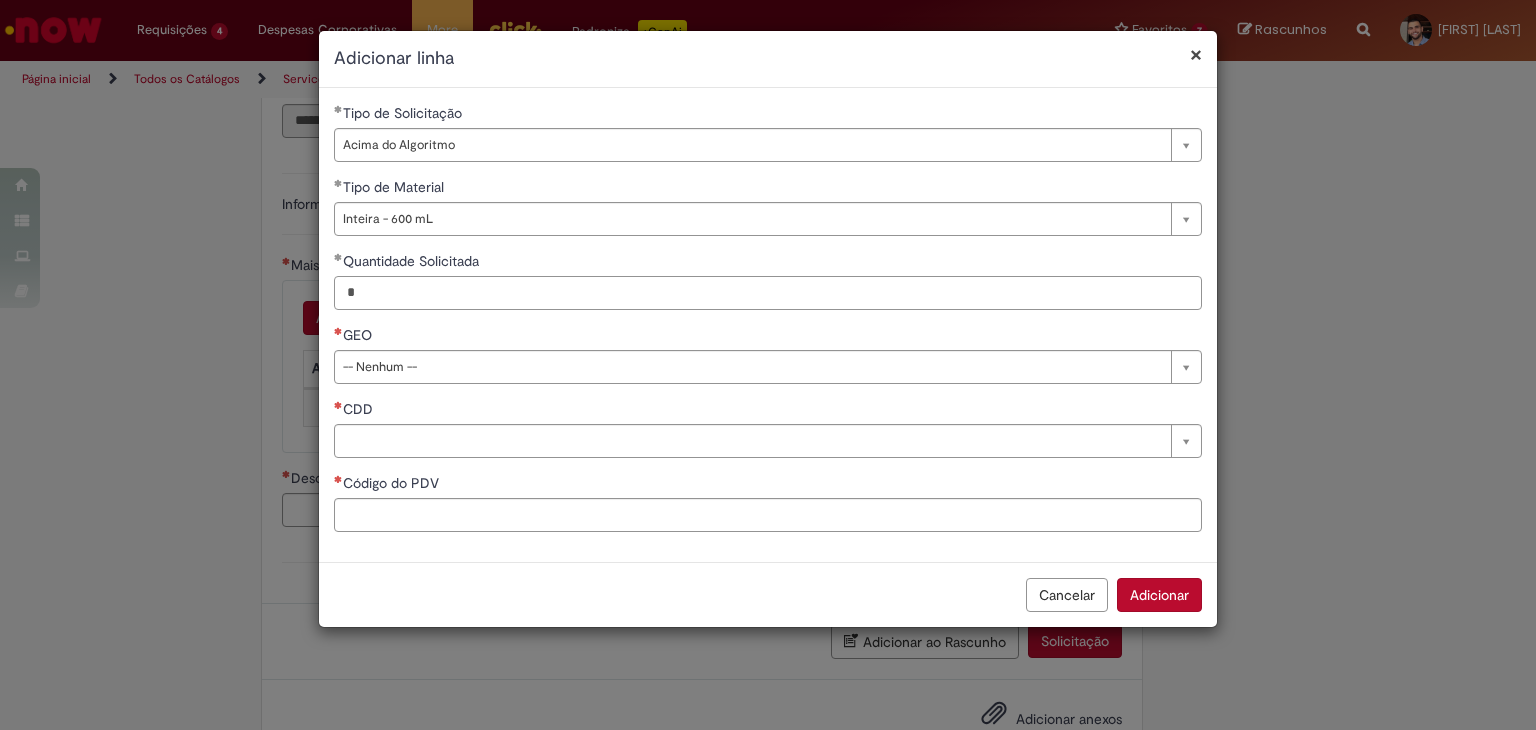 type on "*" 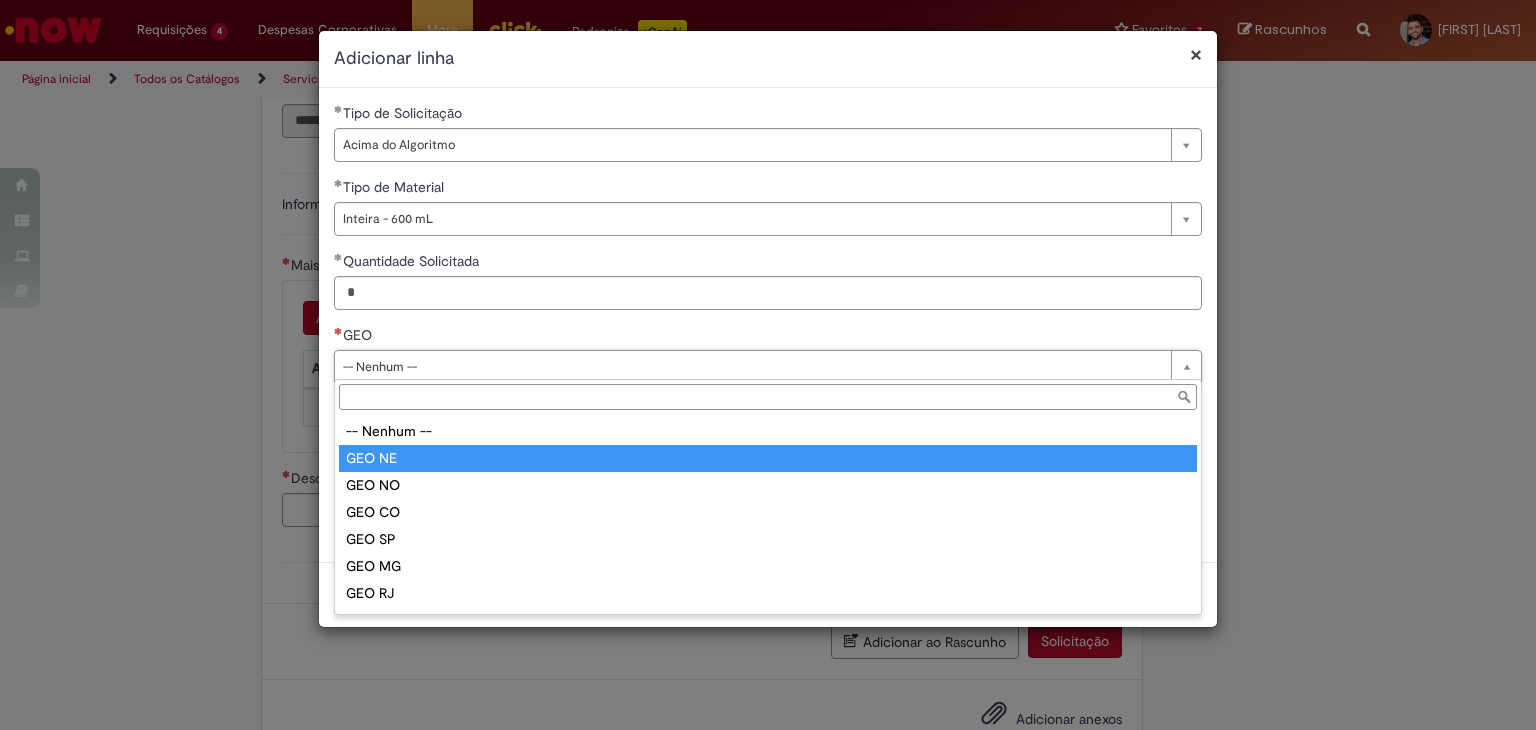 type on "******" 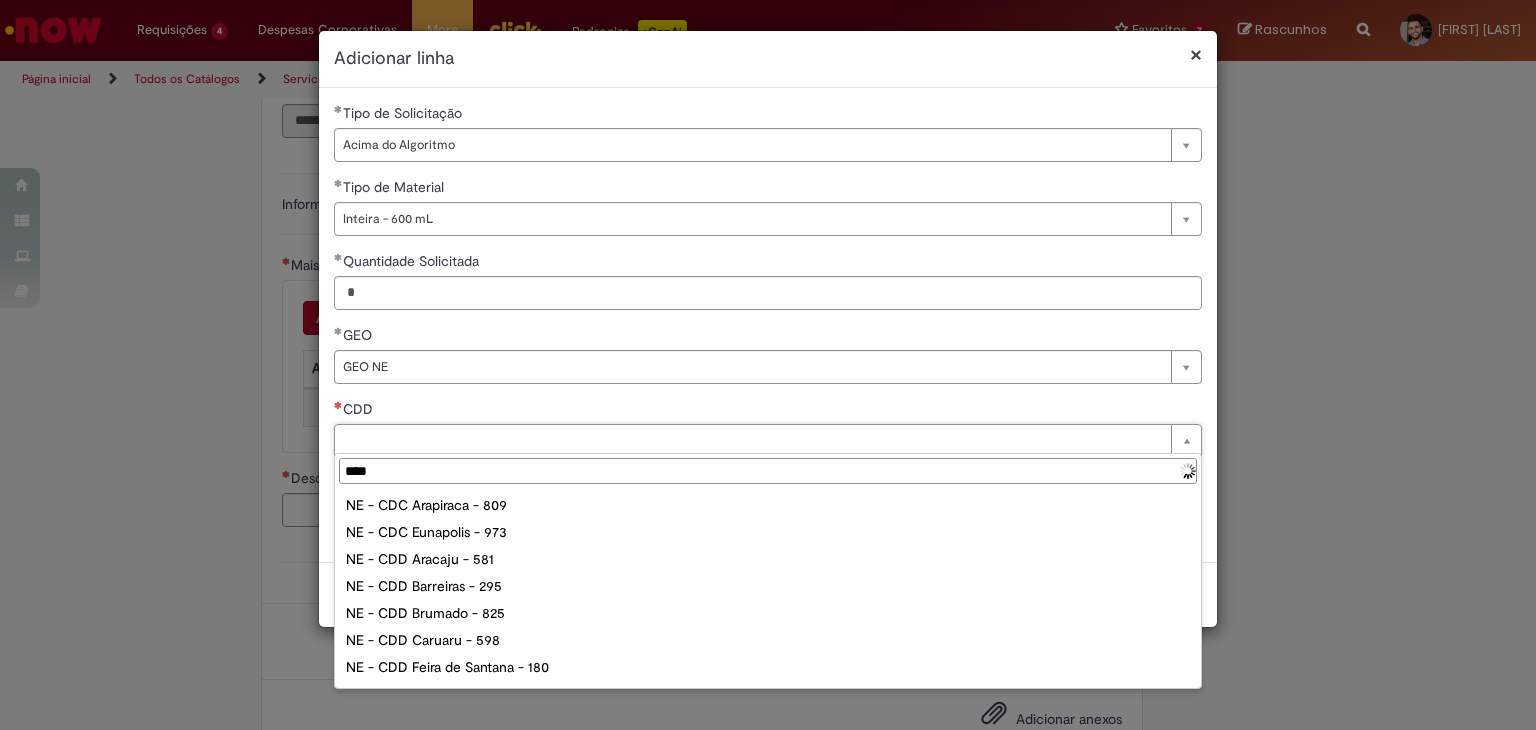 type on "*****" 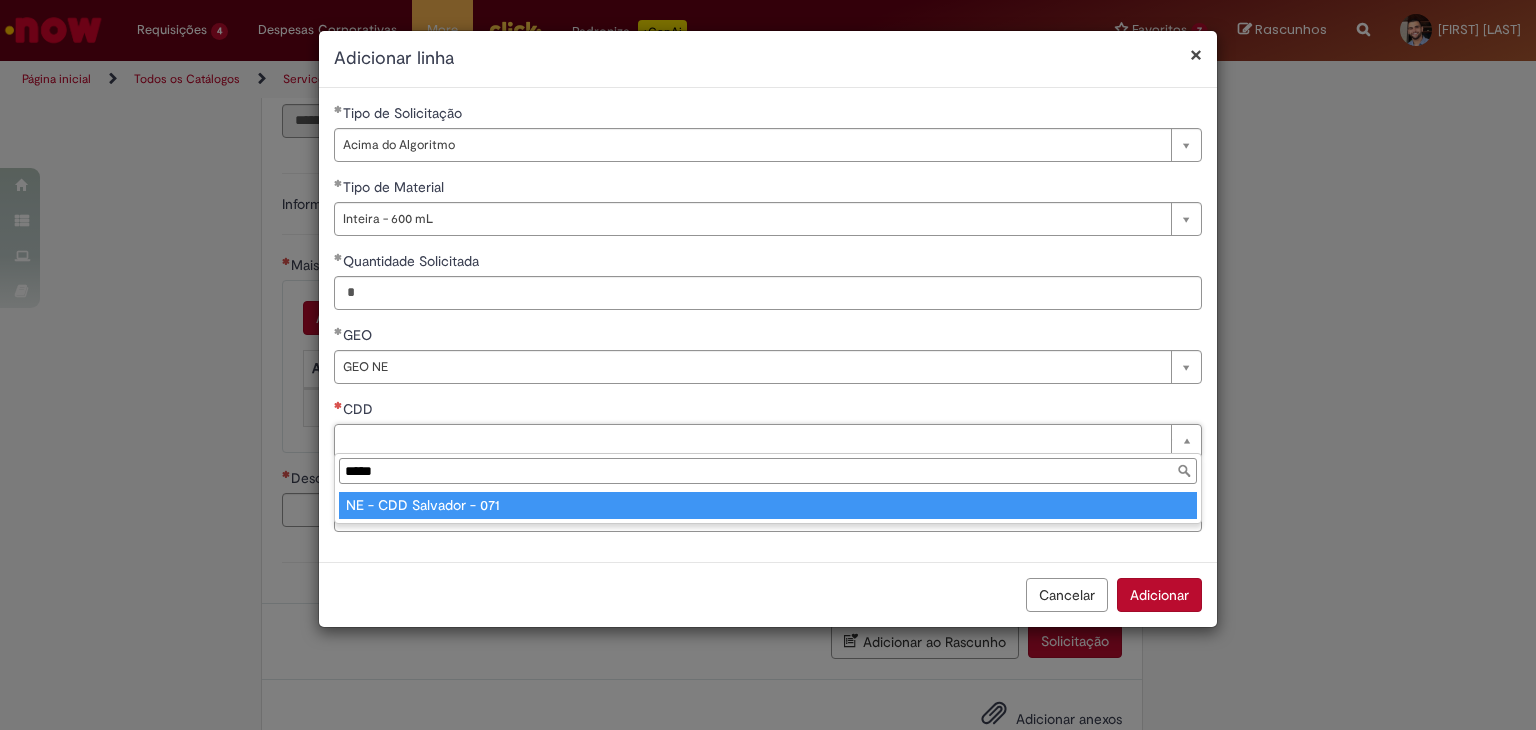 type on "**********" 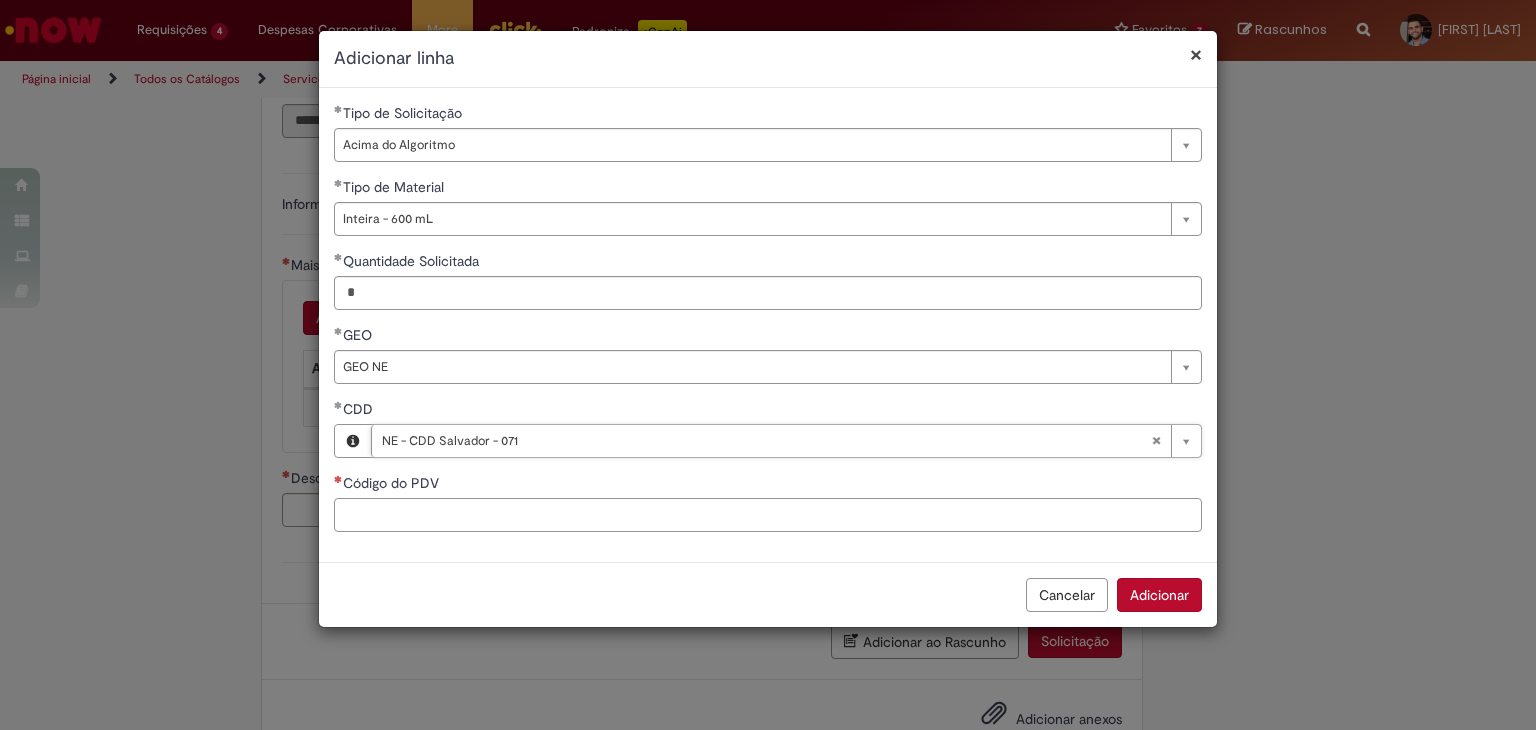 click on "Código do PDV" at bounding box center [768, 515] 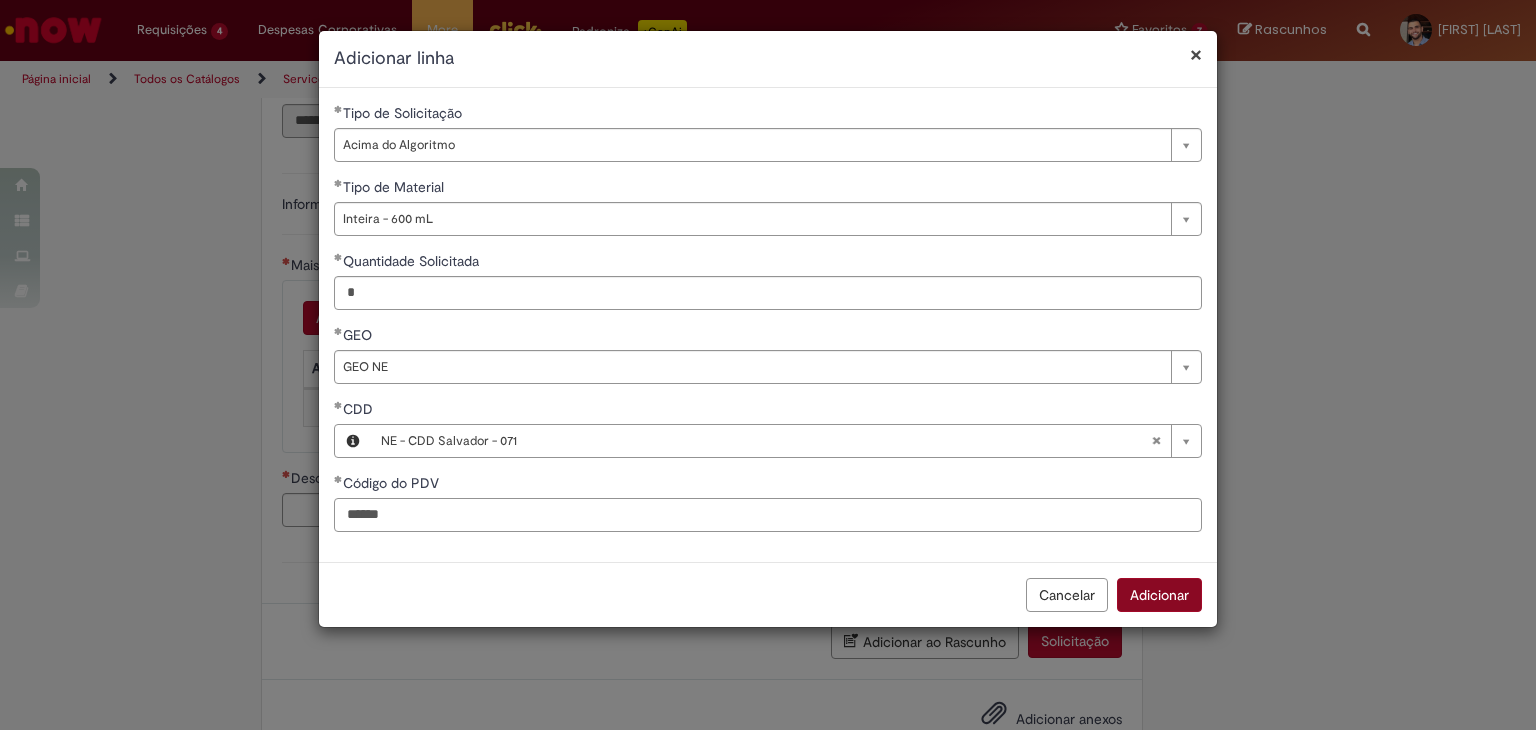 type on "*****" 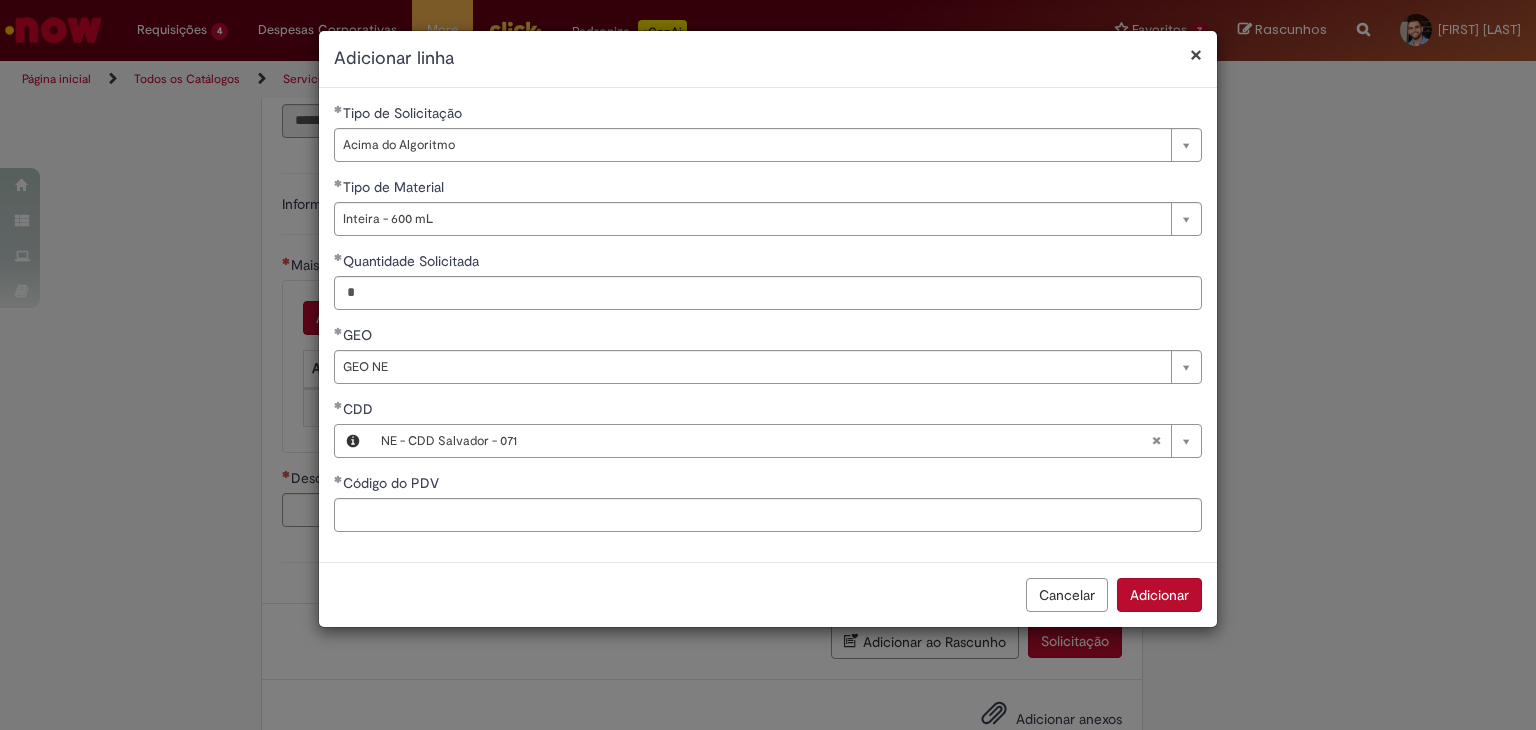 click on "Cancelar   Adicionar" at bounding box center [768, 594] 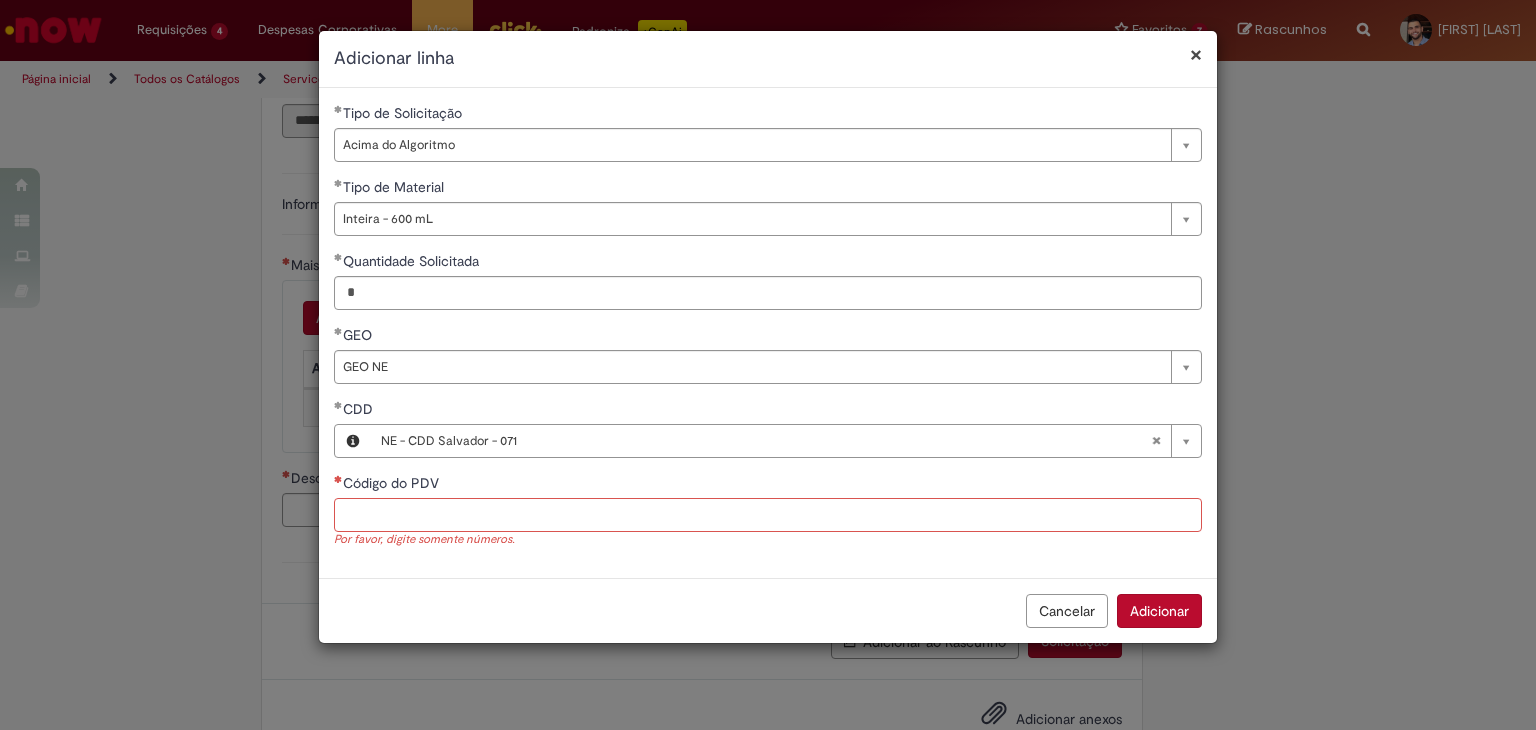 click on "Código do PDV" at bounding box center [768, 515] 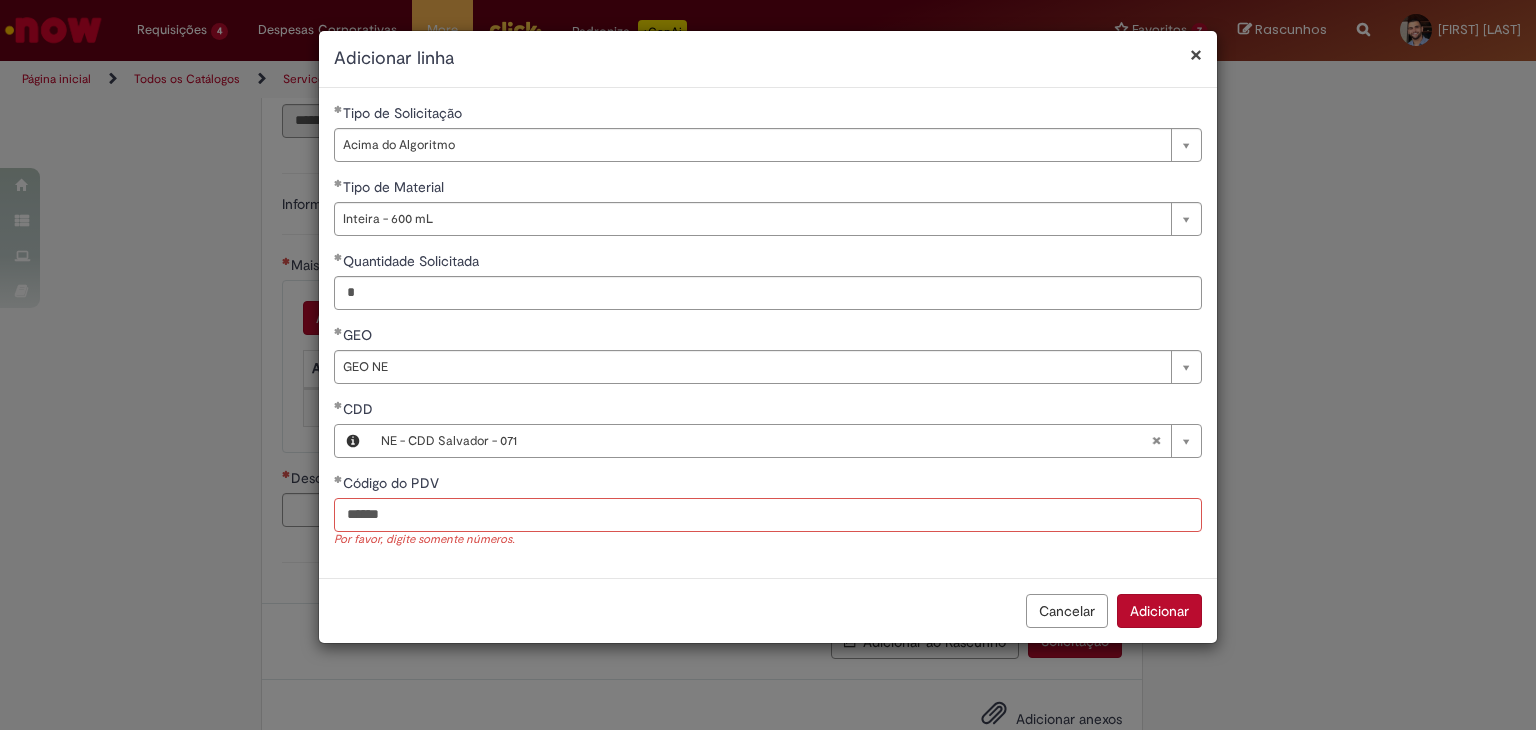 click on "*****" at bounding box center [768, 515] 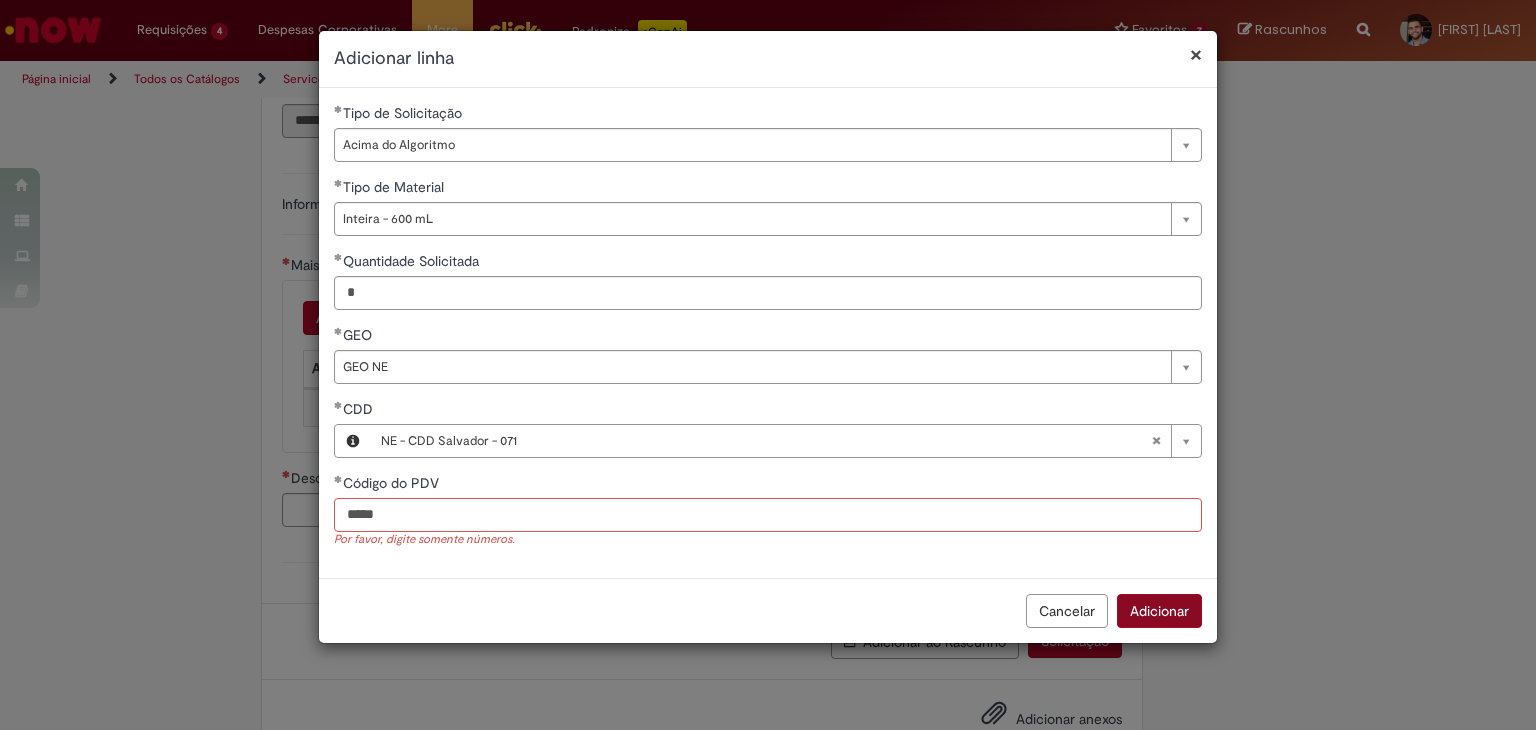 type on "*****" 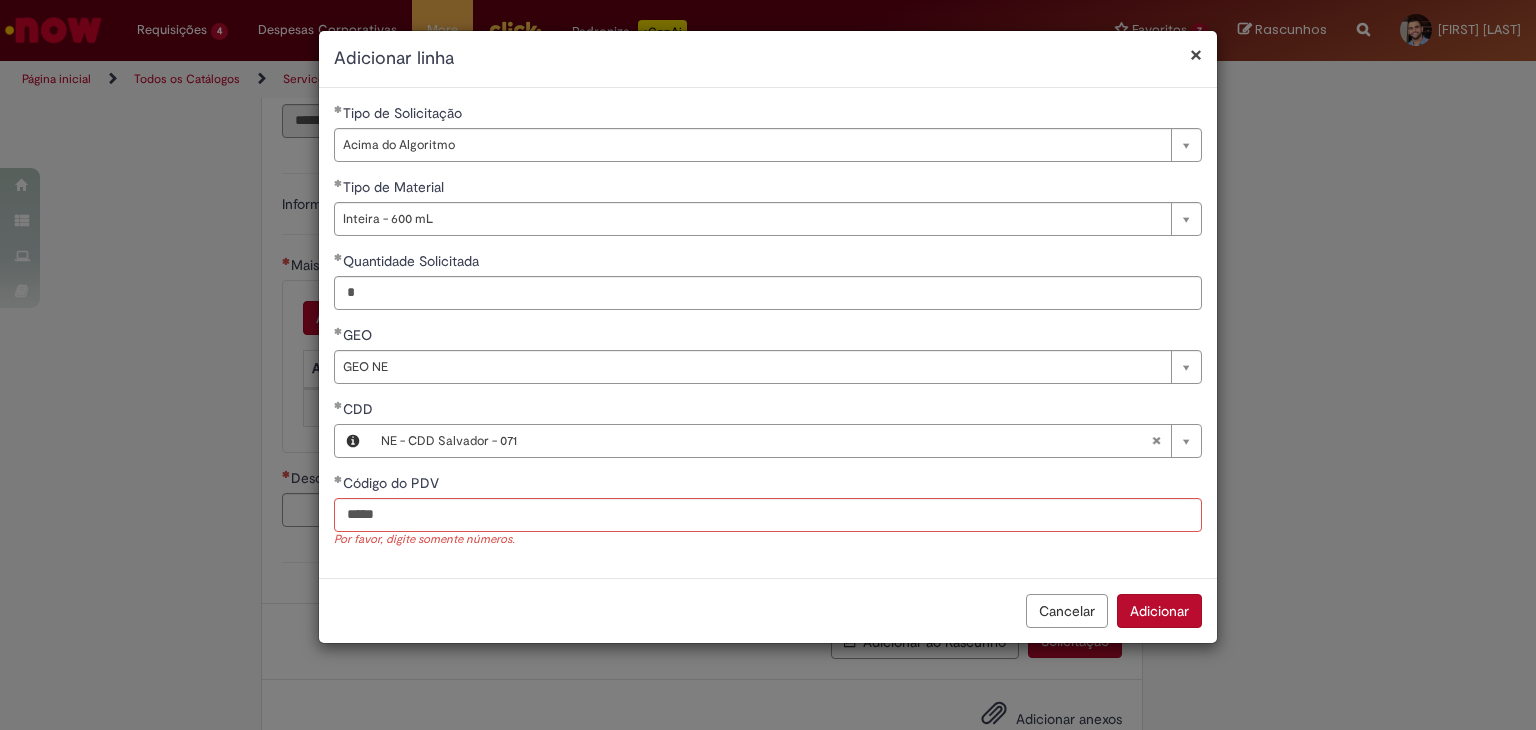 click on "Adicionar" at bounding box center [1159, 611] 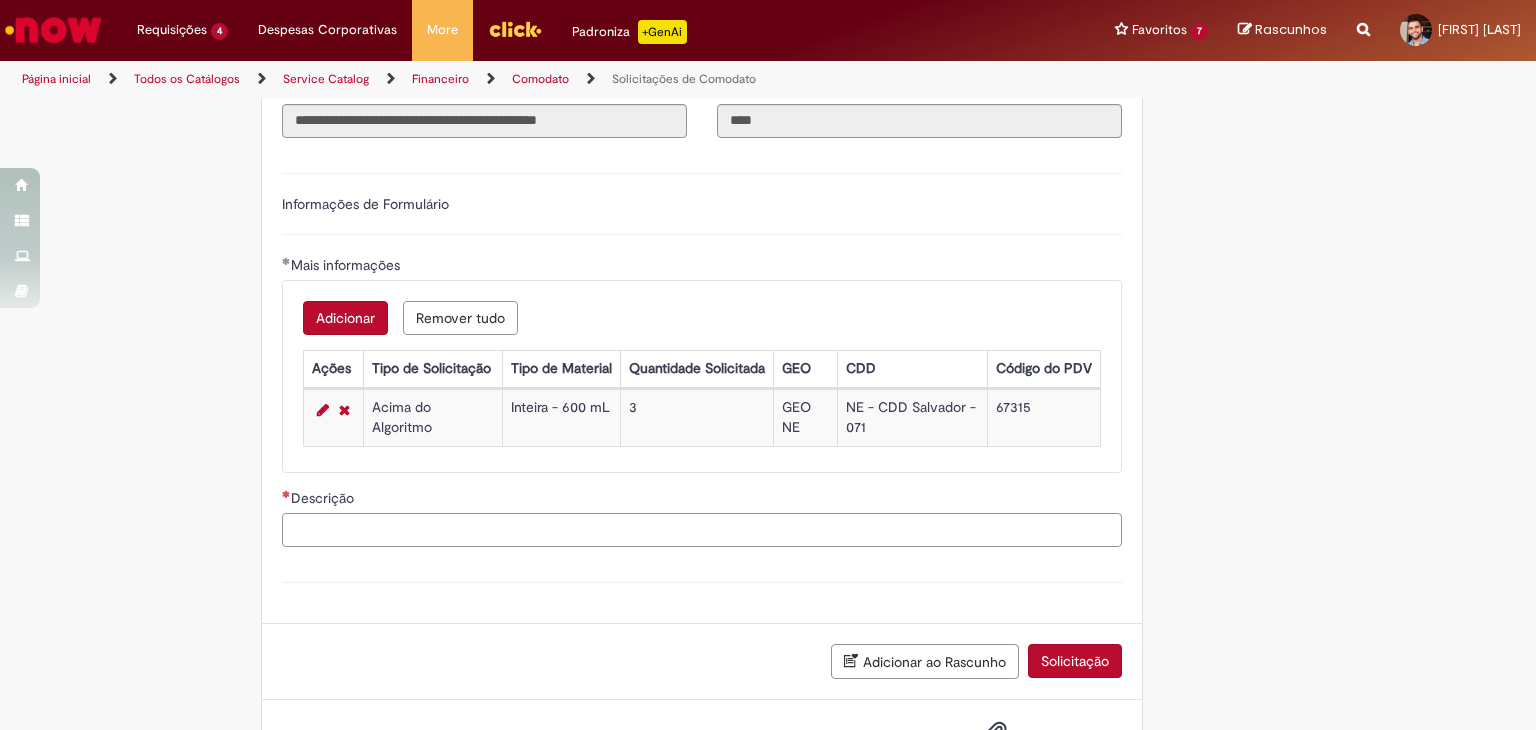 click on "Descrição" at bounding box center (702, 530) 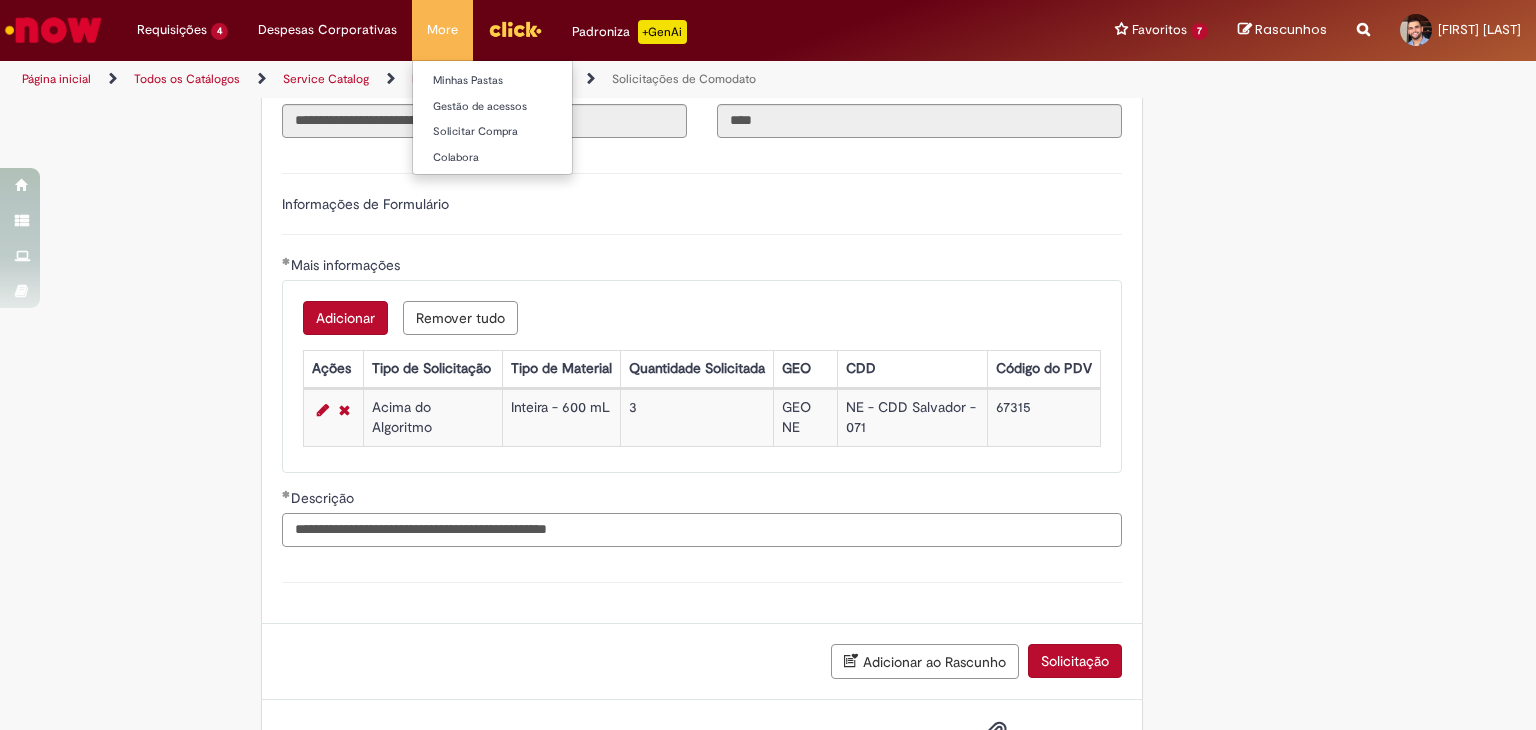type on "**********" 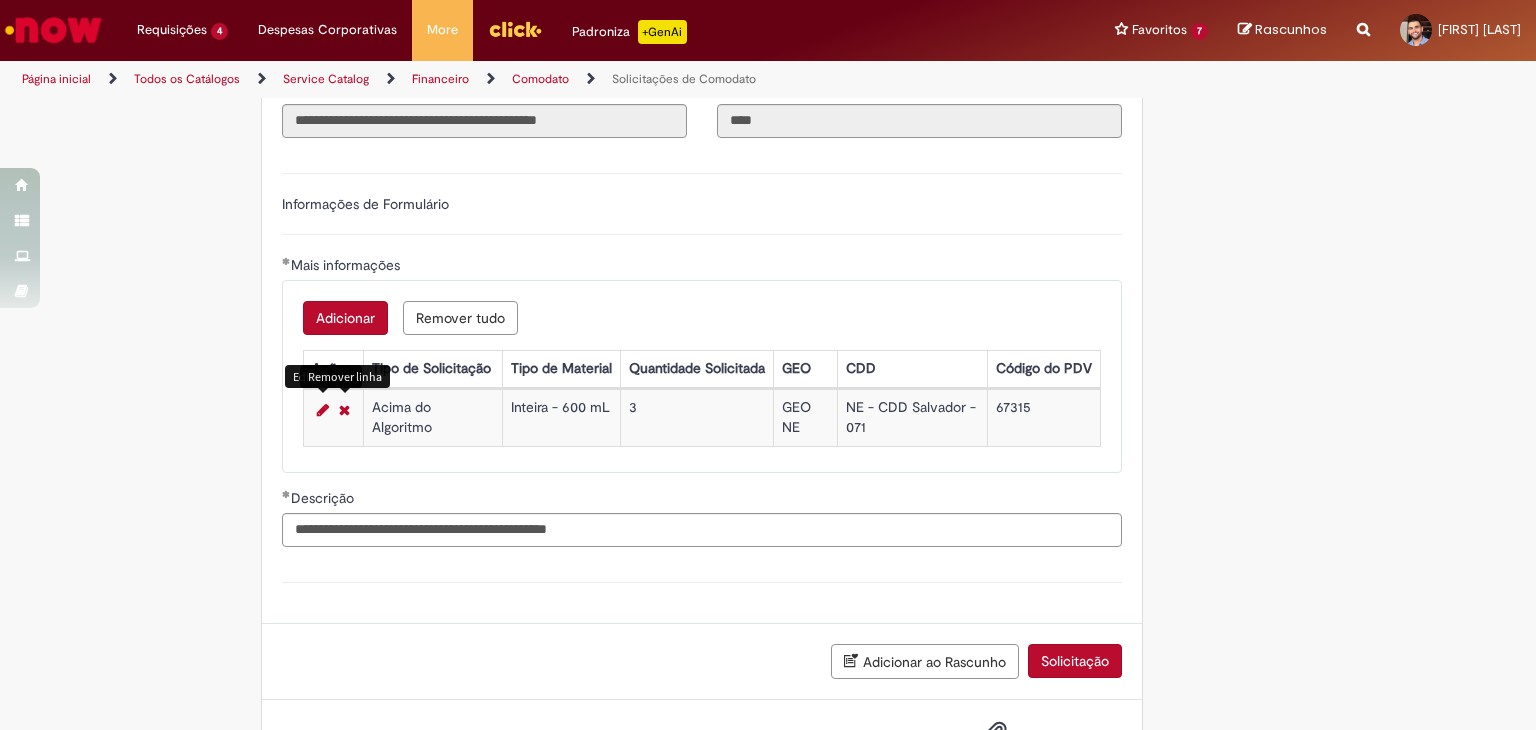 click at bounding box center (323, 410) 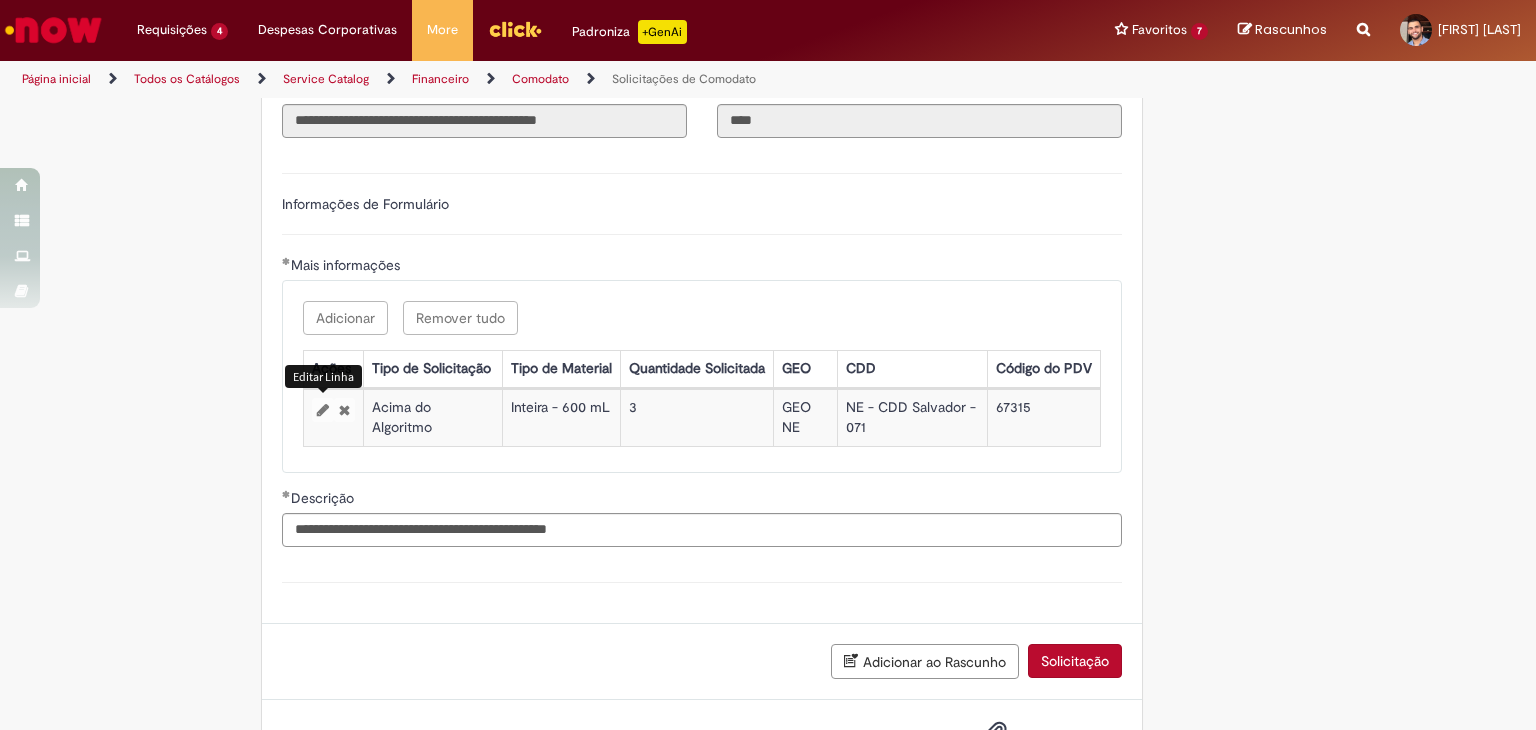 select on "**********" 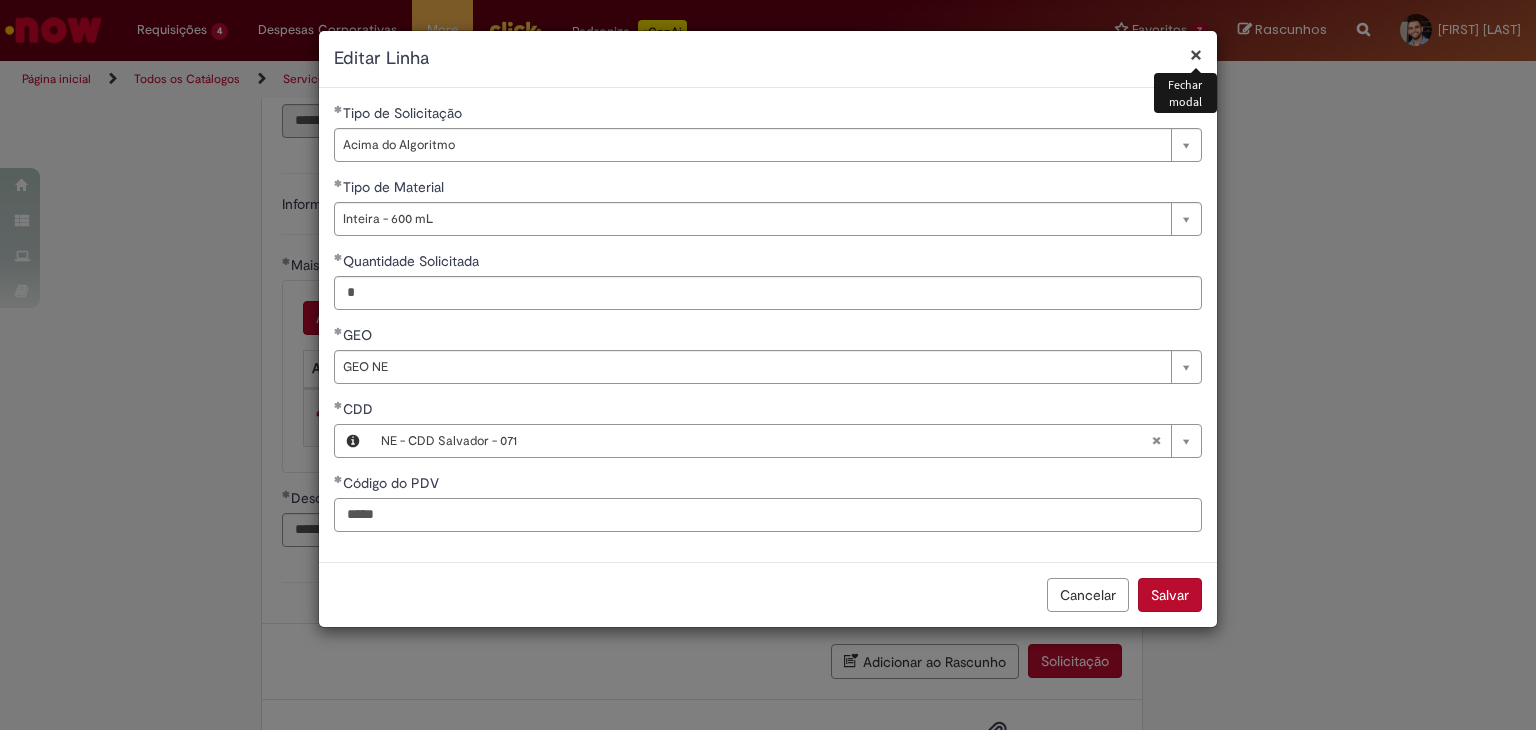 drag, startPoint x: 344, startPoint y: 522, endPoint x: 308, endPoint y: 522, distance: 36 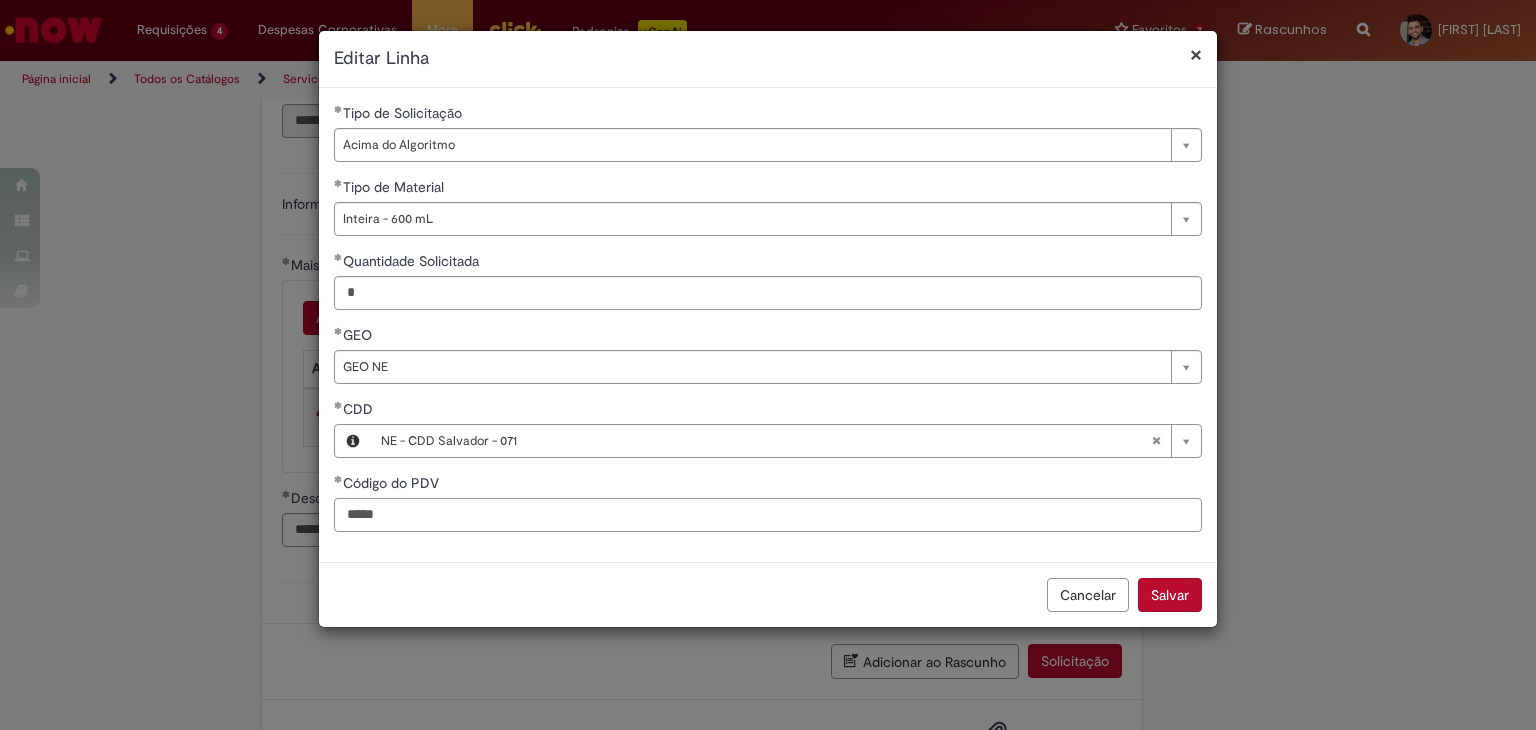 paste 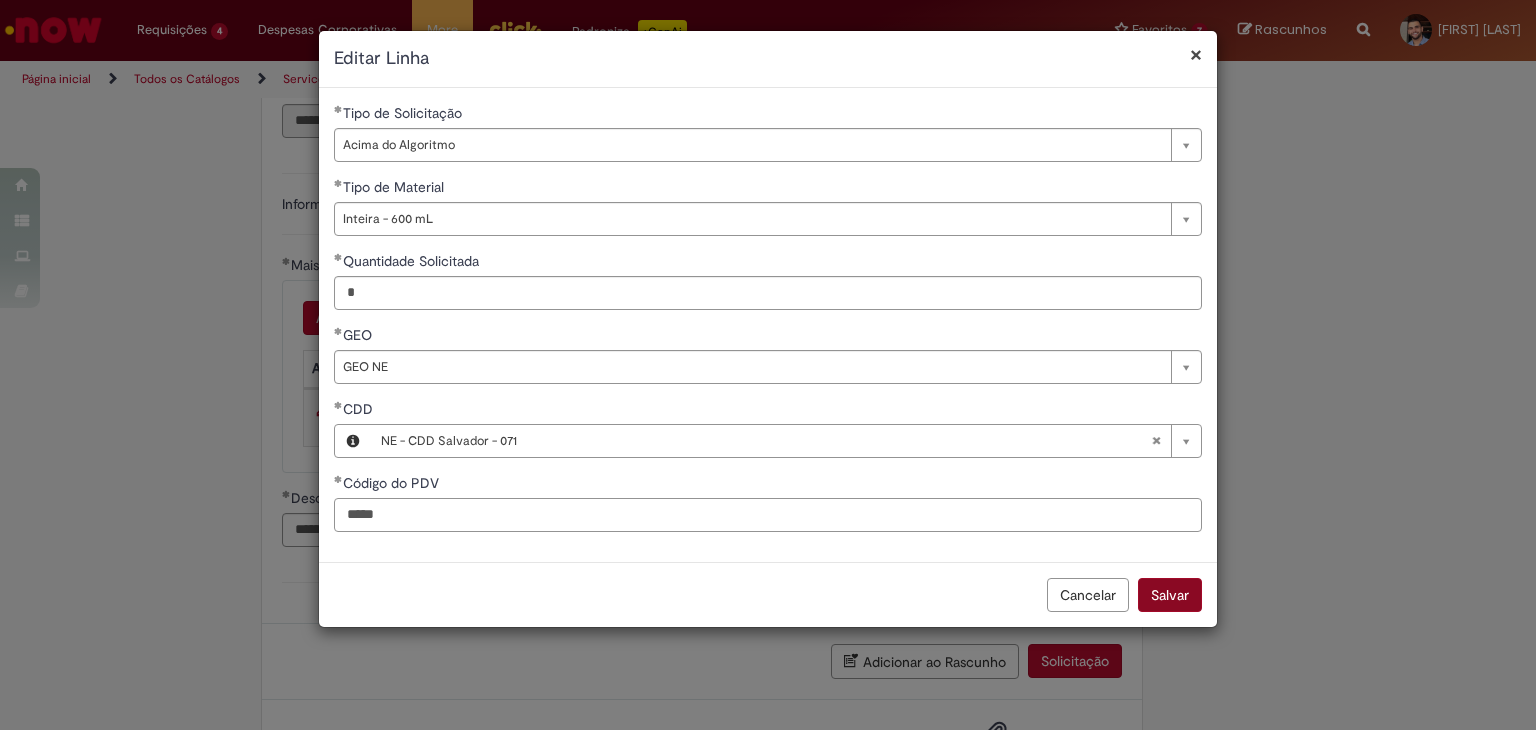 type on "*****" 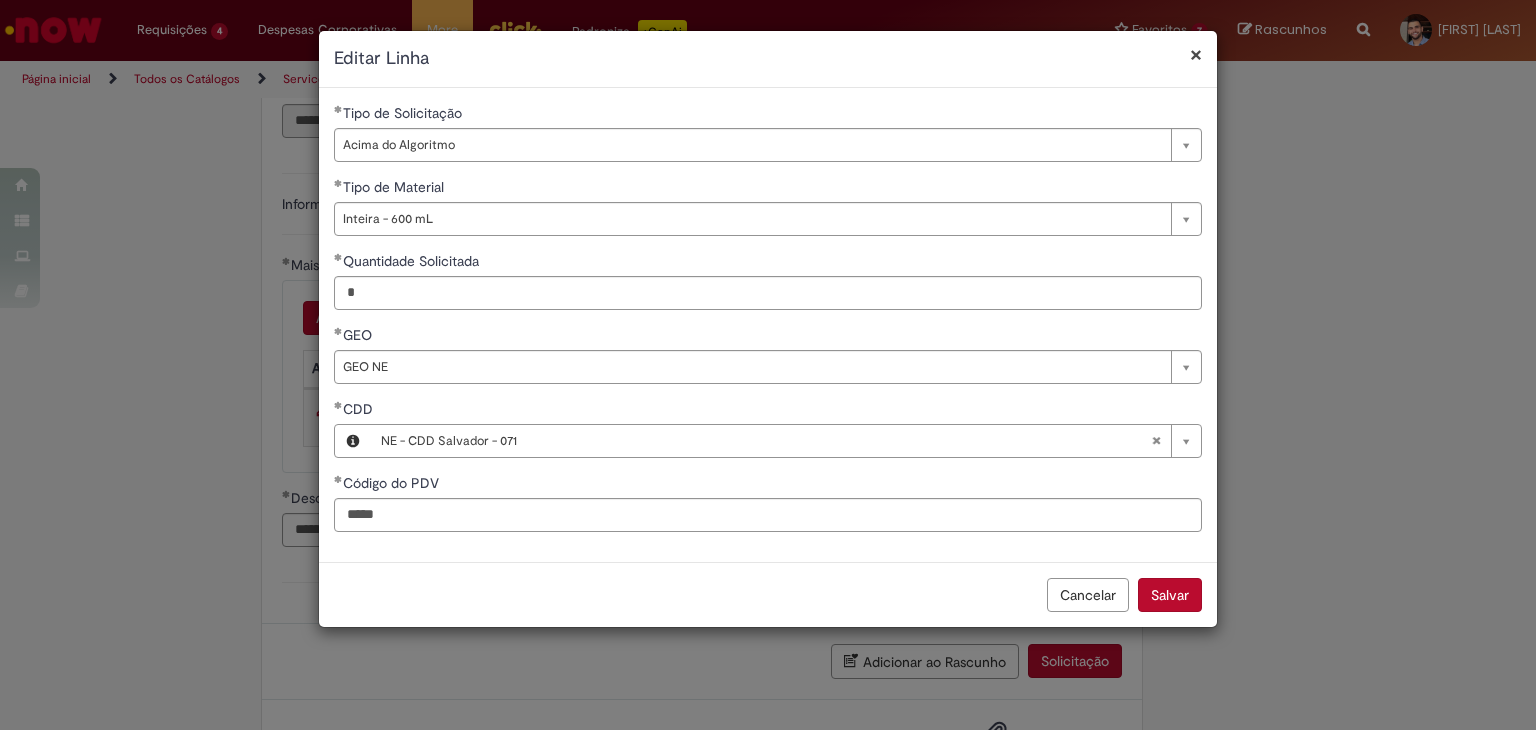 click on "Salvar" at bounding box center (1170, 595) 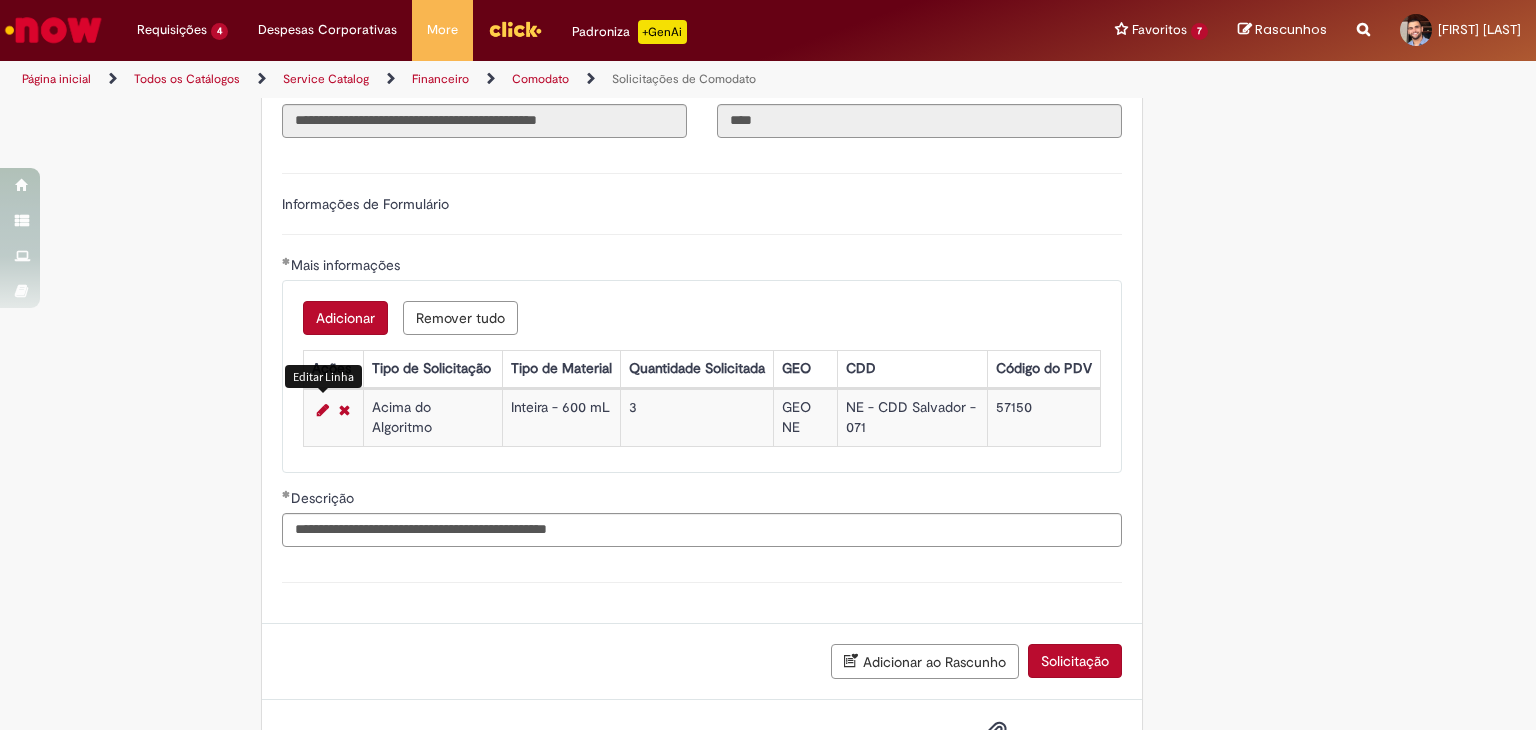 click on "Solicitação" at bounding box center [1075, 661] 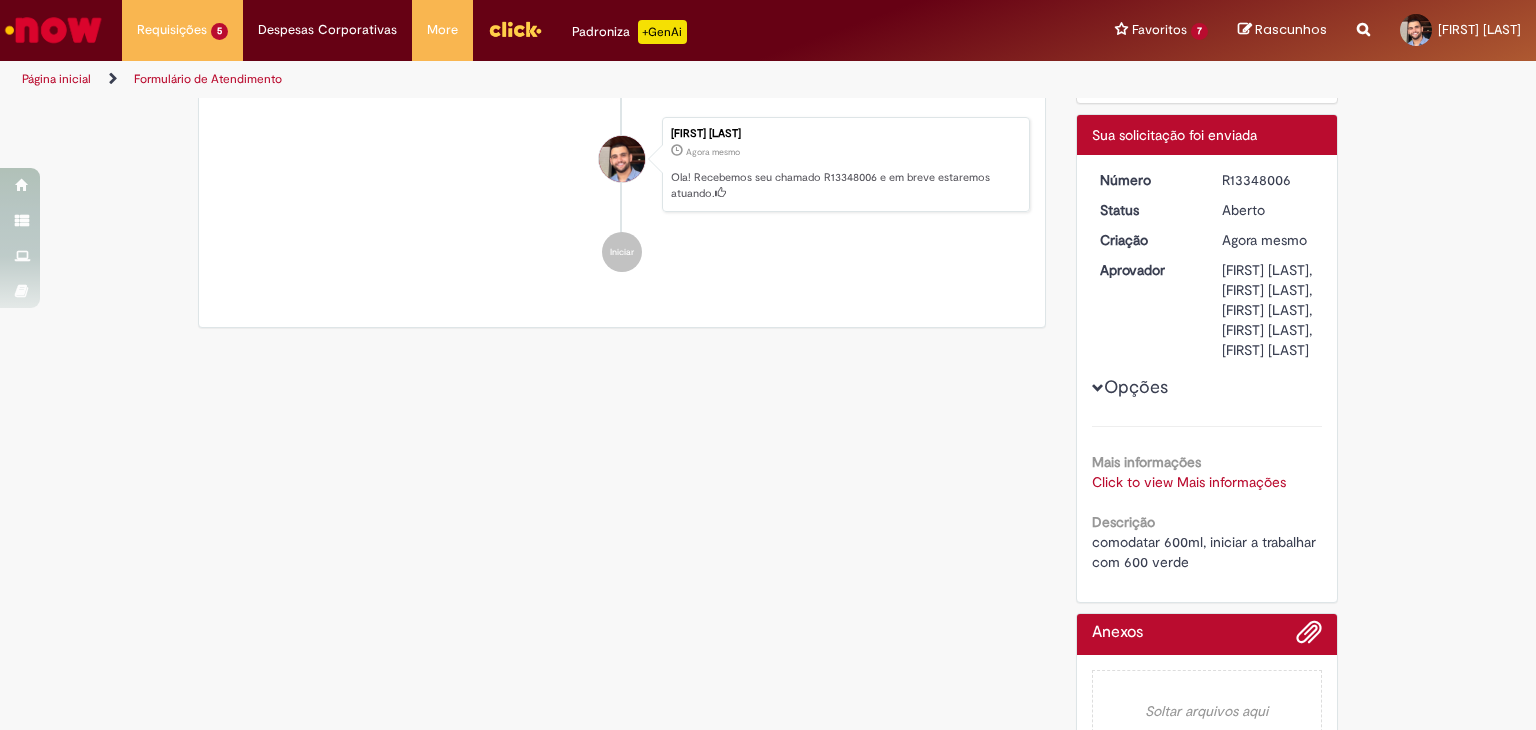 scroll, scrollTop: 0, scrollLeft: 0, axis: both 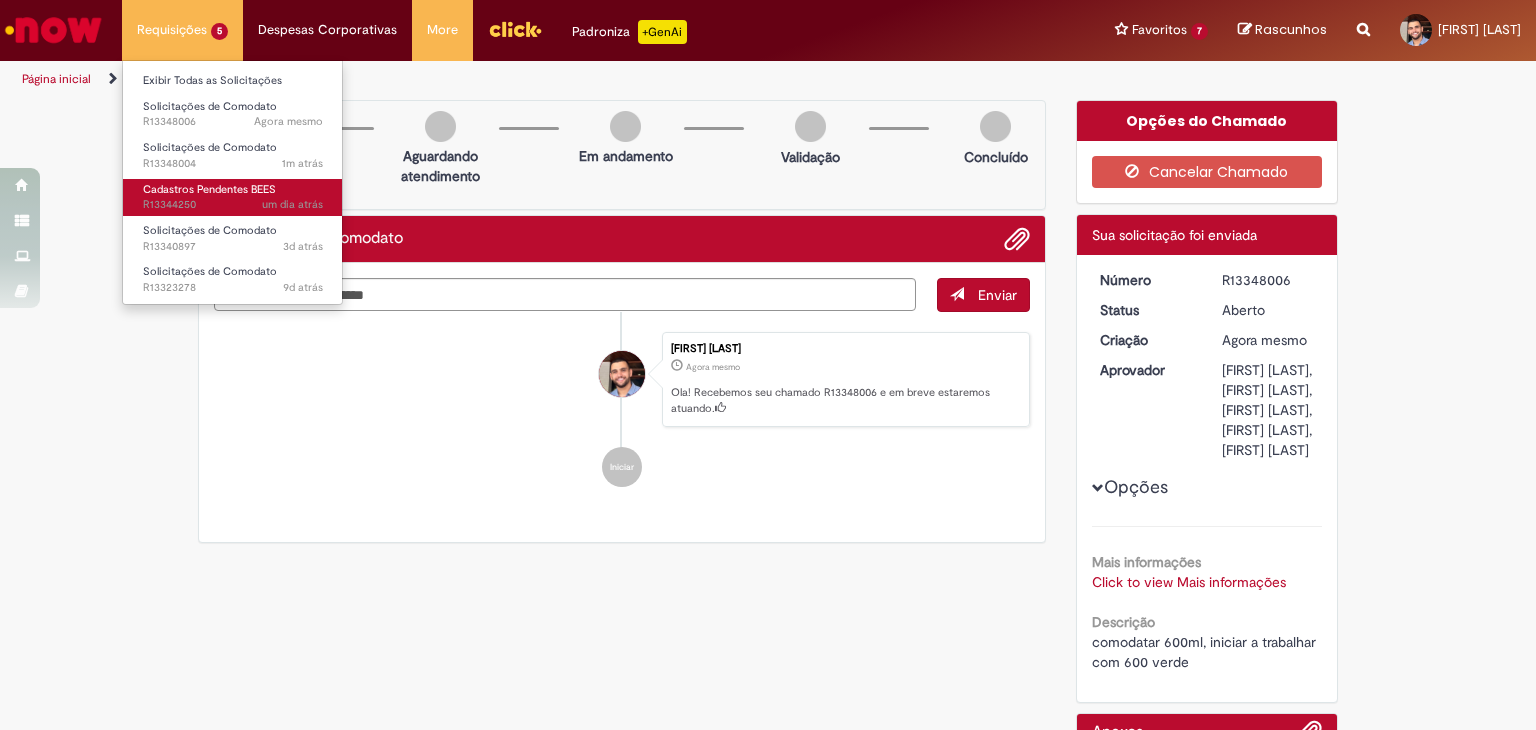 click on "Cadastros Pendentes BEES" at bounding box center (209, 189) 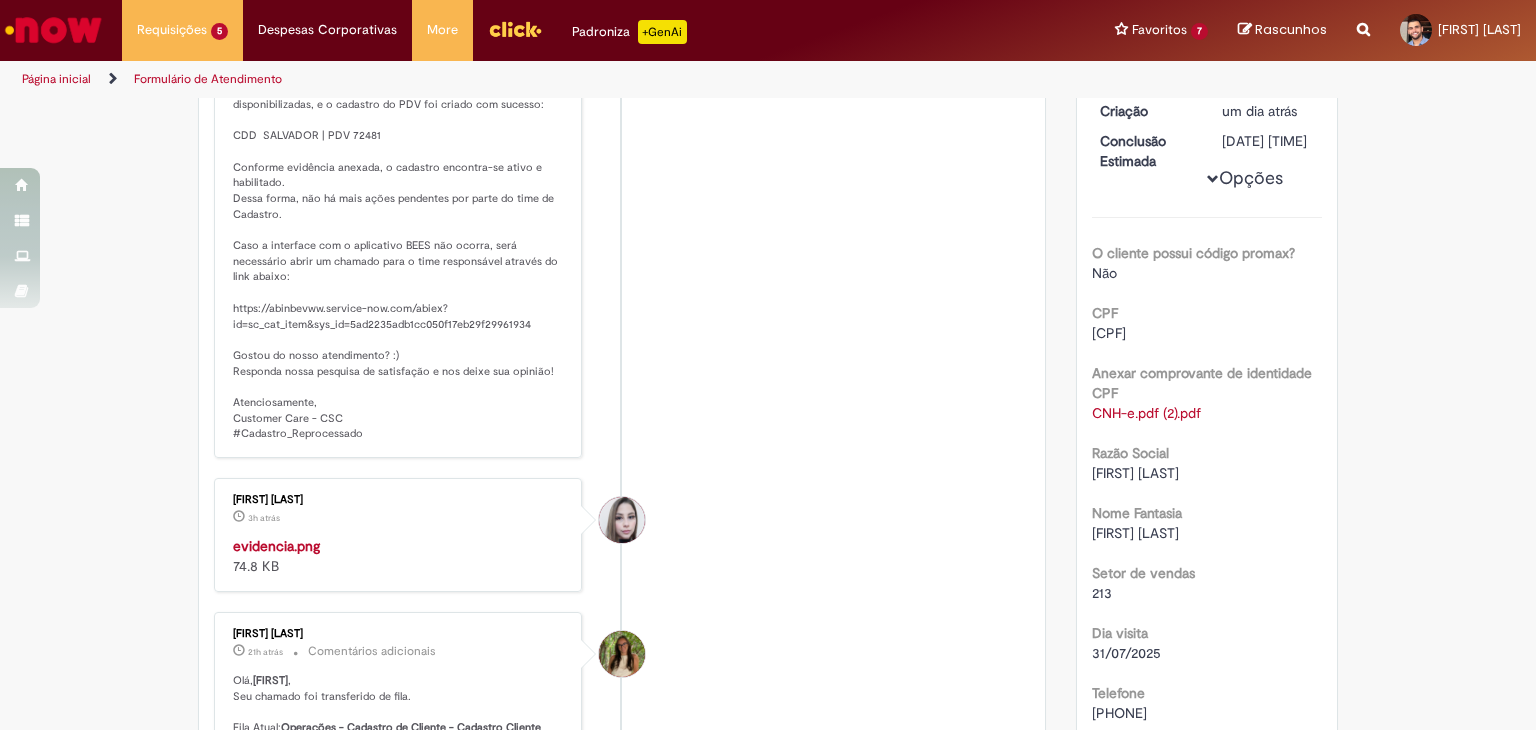 scroll, scrollTop: 315, scrollLeft: 0, axis: vertical 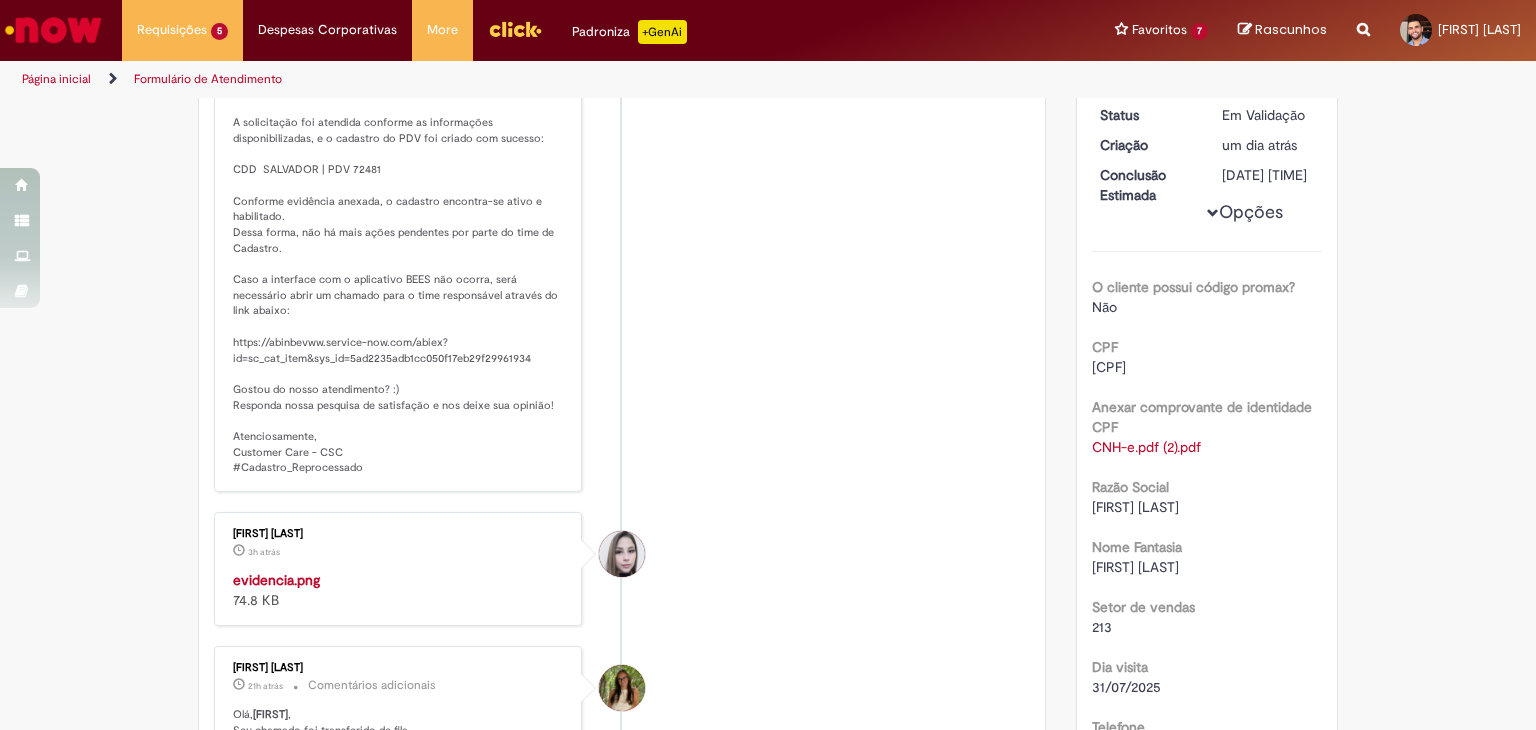 click on "Solução Proposta:
Olá,
A solicitação foi atendida conforme as informações disponibilizadas, e o cadastro do PDV foi criado com sucesso:
CDD  SALVADOR | PDV 72481
Conforme evidência anexada, o cadastro encontra-se ativo e habilitado.
Dessa forma, não há mais ações pendentes por parte do time de Cadastro.
Caso a interface com o aplicativo BEES não ocorra, será necessário abrir um chamado para o time responsável através do link abaixo:
https://abinbevww.service-now.com/abiex?id=sc_cat_item&sys_id=5ad2235adb1cc050f17eb29f29961934
Gostou do nosso atendimento? :)
Responda nossa pesquisa de satisfação e nos deixe sua opinião!
Atenciosamente,
Customer Care - CSC
#Cadastro_Reprocessado" at bounding box center (399, 265) 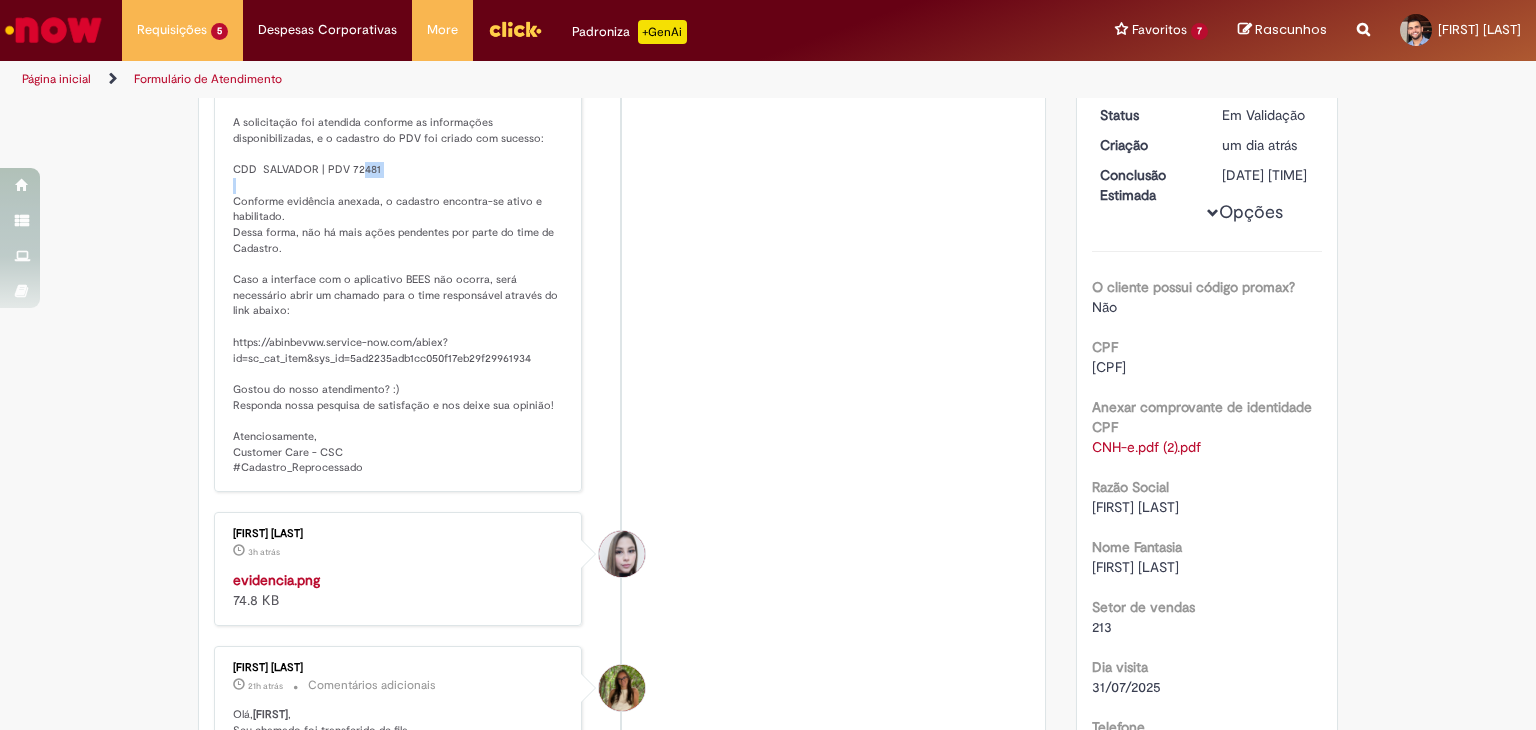 click on "Solução Proposta:
Olá,
A solicitação foi atendida conforme as informações disponibilizadas, e o cadastro do PDV foi criado com sucesso:
CDD  SALVADOR | PDV 72481
Conforme evidência anexada, o cadastro encontra-se ativo e habilitado.
Dessa forma, não há mais ações pendentes por parte do time de Cadastro.
Caso a interface com o aplicativo BEES não ocorra, será necessário abrir um chamado para o time responsável através do link abaixo:
https://abinbevww.service-now.com/abiex?id=sc_cat_item&sys_id=5ad2235adb1cc050f17eb29f29961934
Gostou do nosso atendimento? :)
Responda nossa pesquisa de satisfação e nos deixe sua opinião!
Atenciosamente,
Customer Care - CSC
#Cadastro_Reprocessado" at bounding box center [399, 265] 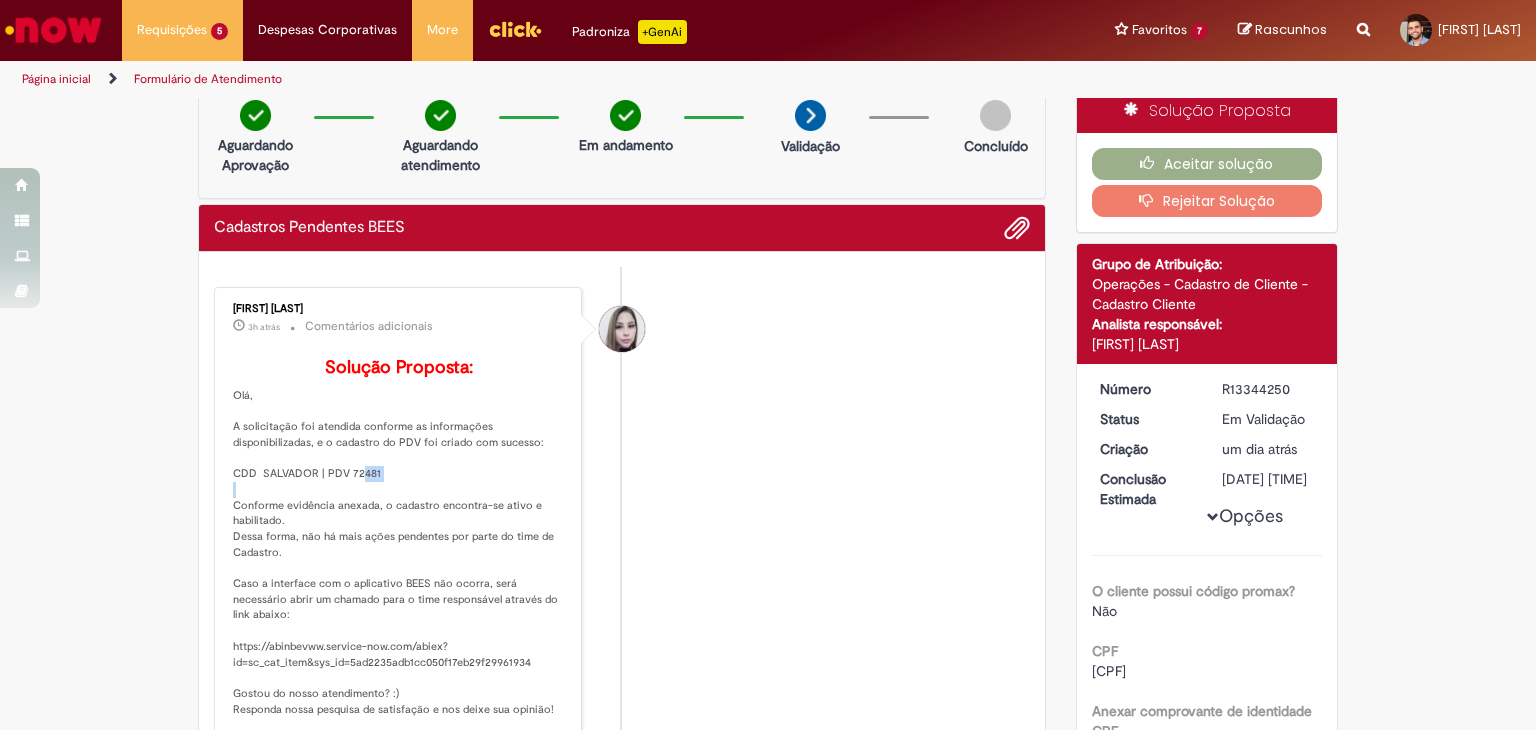 scroll, scrollTop: 0, scrollLeft: 0, axis: both 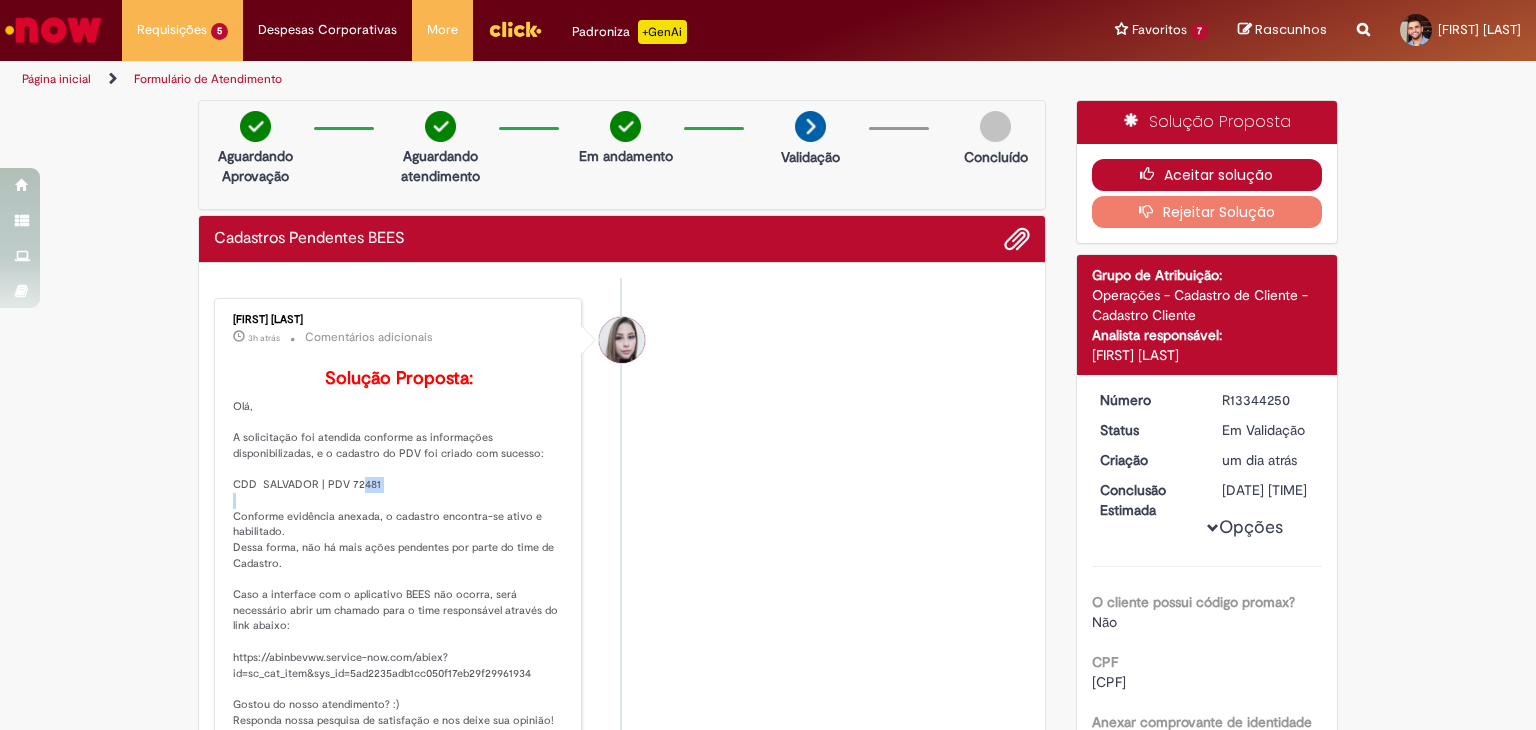 click on "Aceitar solução" at bounding box center (1207, 175) 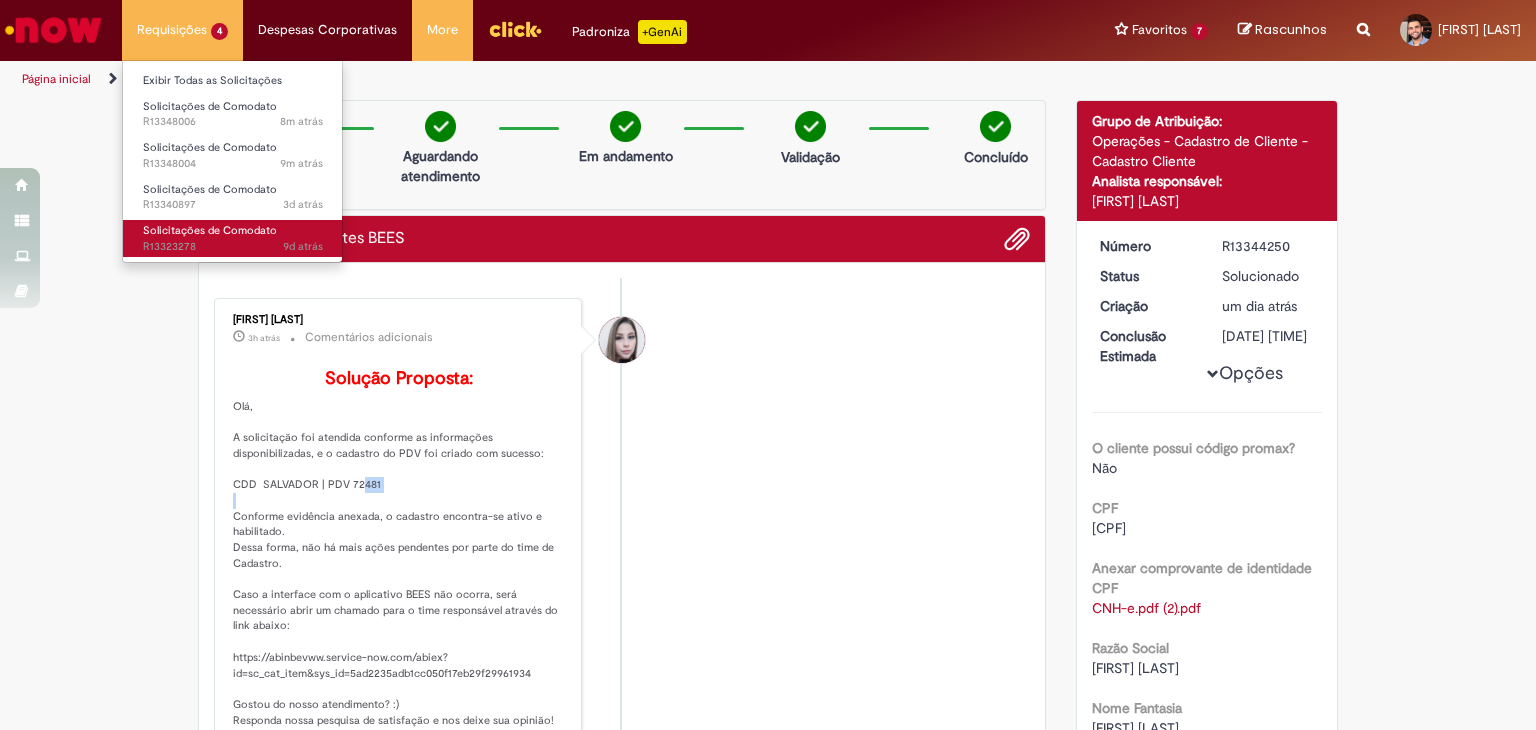 click on "Solicitações de Comodato" at bounding box center [210, 230] 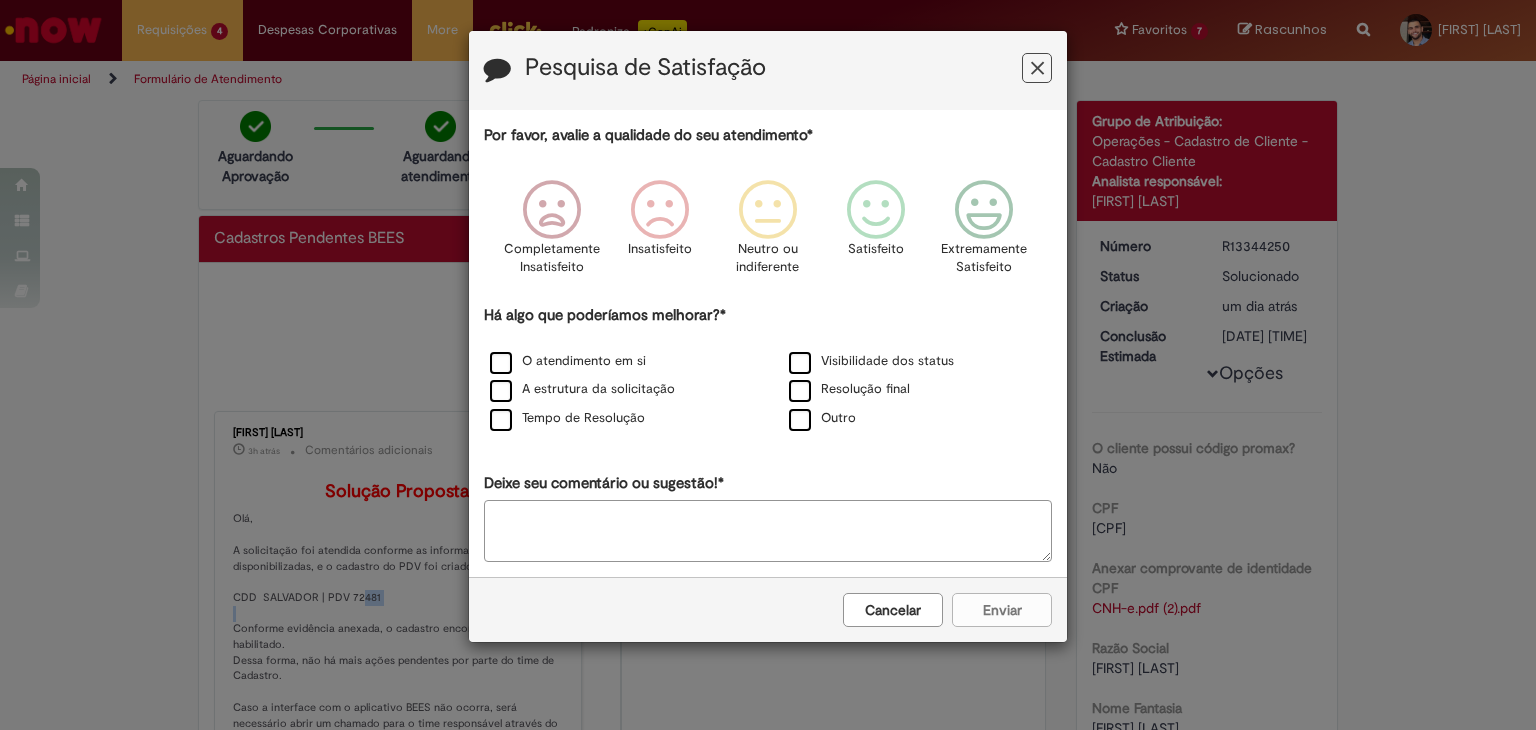 click at bounding box center (1037, 68) 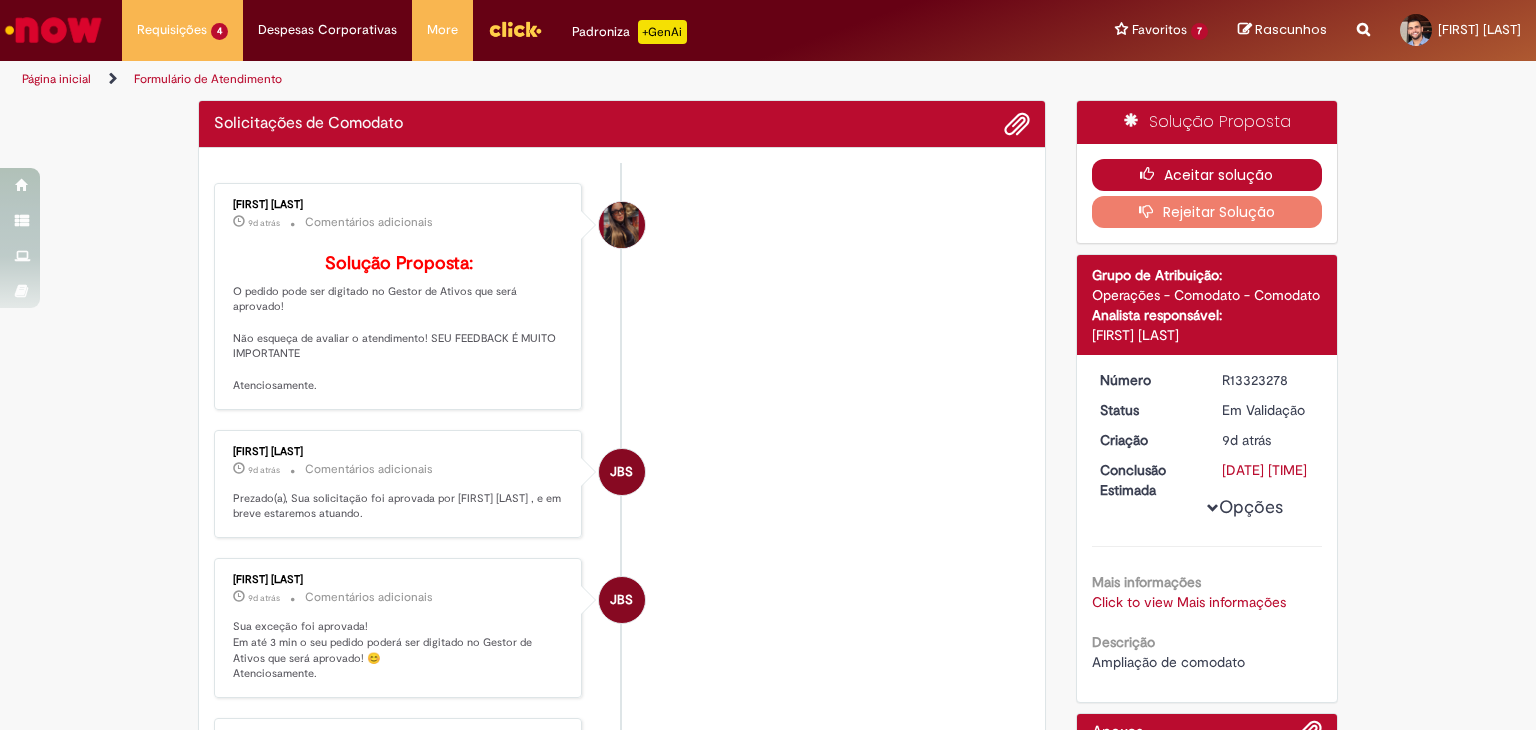 click on "Aceitar solução" at bounding box center (1207, 175) 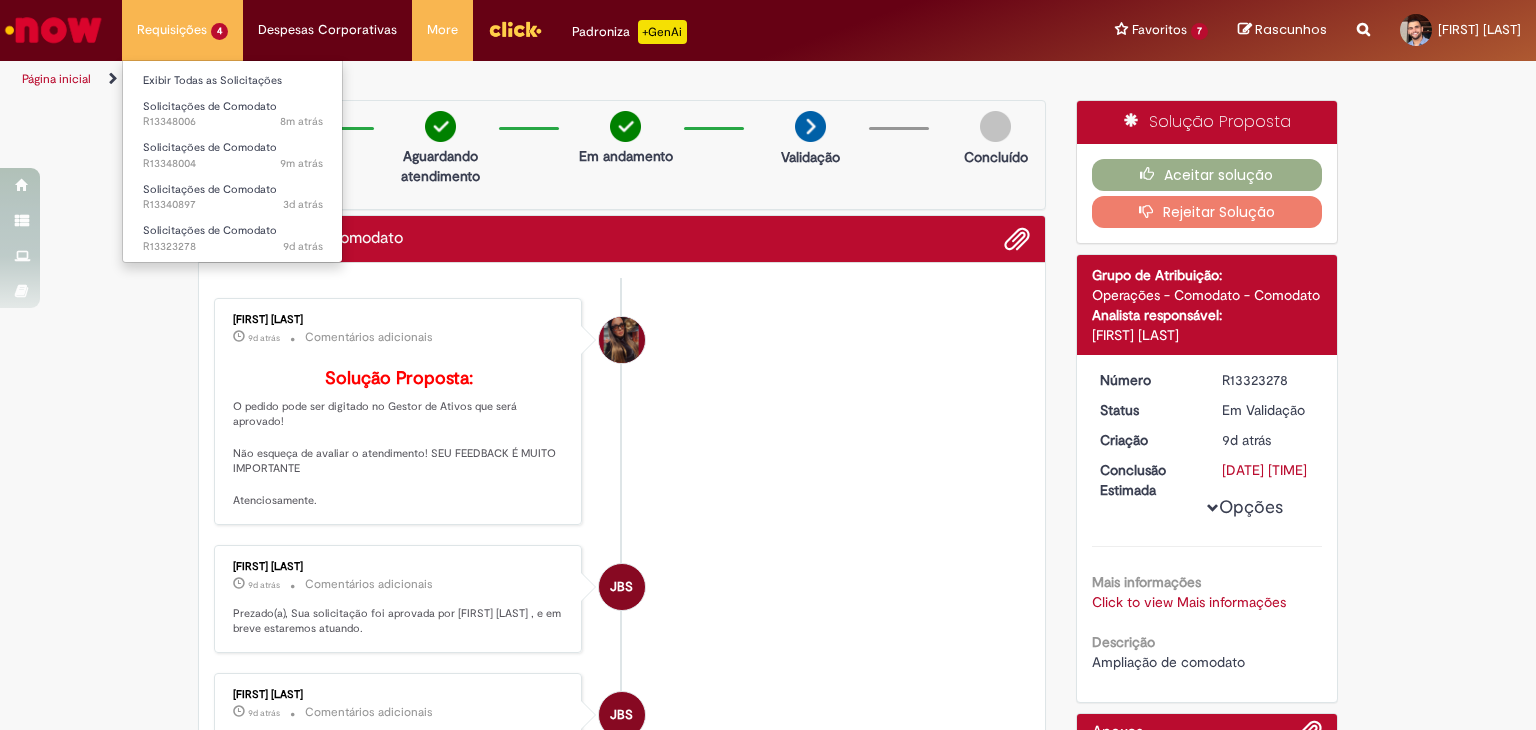 click on "Requisições   4
Exibir Todas as Solicitações
Solicitações de Comodato
8m atrás 8 minutos atrás  R13348006
Solicitações de Comodato
9m atrás 9 minutos atrás  R13348004
Solicitações de Comodato
3d atrás 3 dias atrás  R13340897
Solicitações de Comodato
9d atrás 9 dias atrás  R13323278" at bounding box center [182, 30] 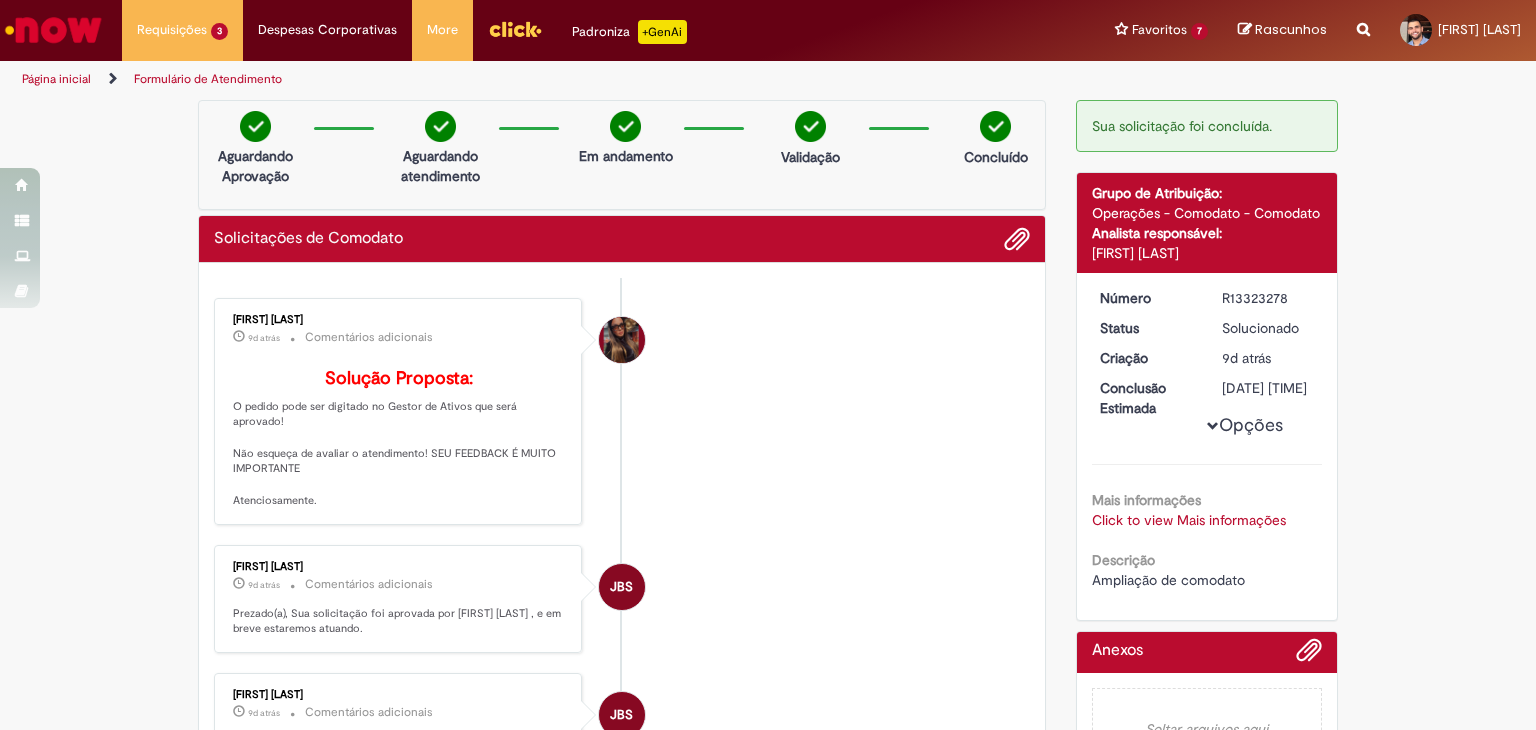click on "Aguardando Aprovação" at bounding box center (255, 166) 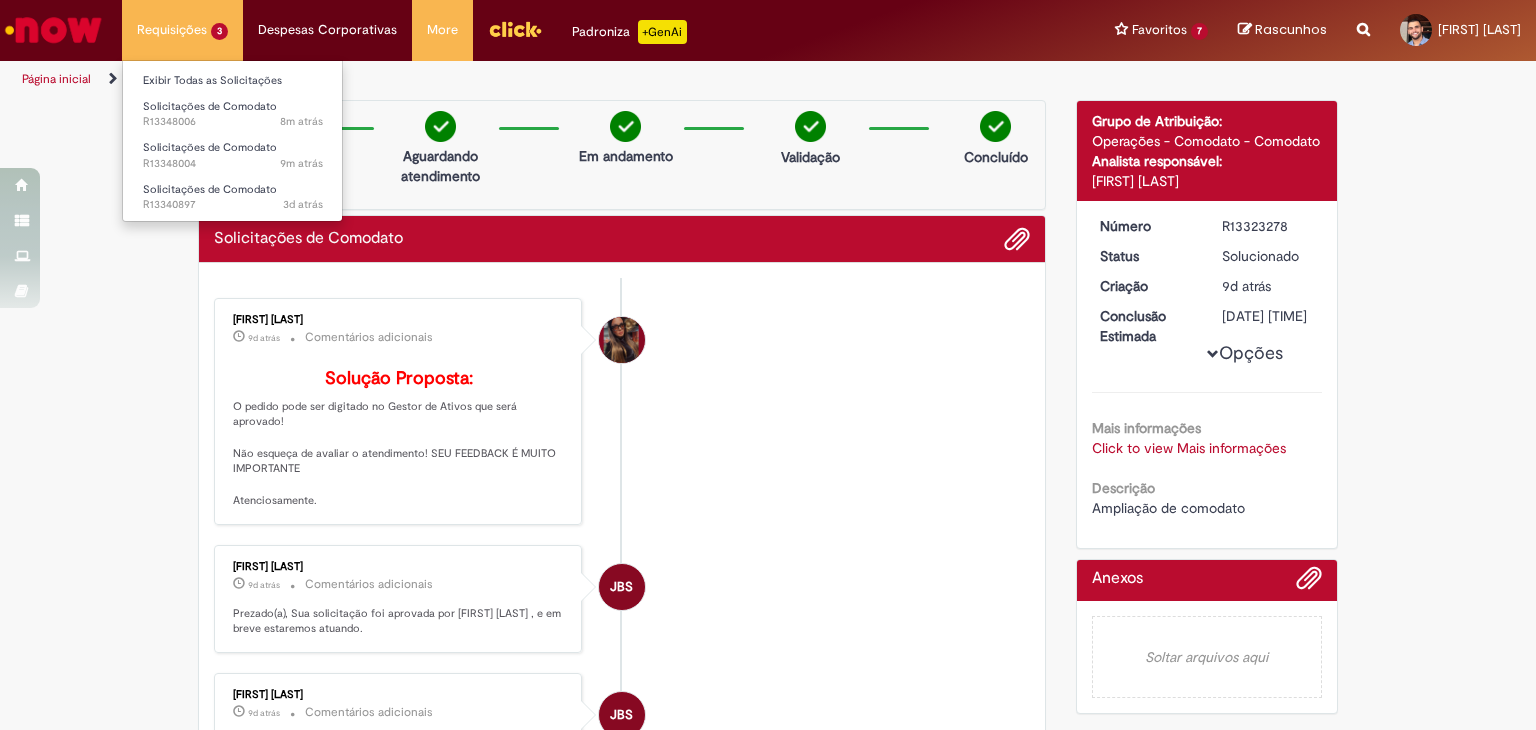 click on "Solicitações de Comodato
8m atrás 8 minutos atrás  R13348006
Solicitações de Comodato
9m atrás 9 minutos atrás  R13348004
Solicitações de Comodato
3d atrás 3 dias atrás  R13340897" at bounding box center [182, 30] 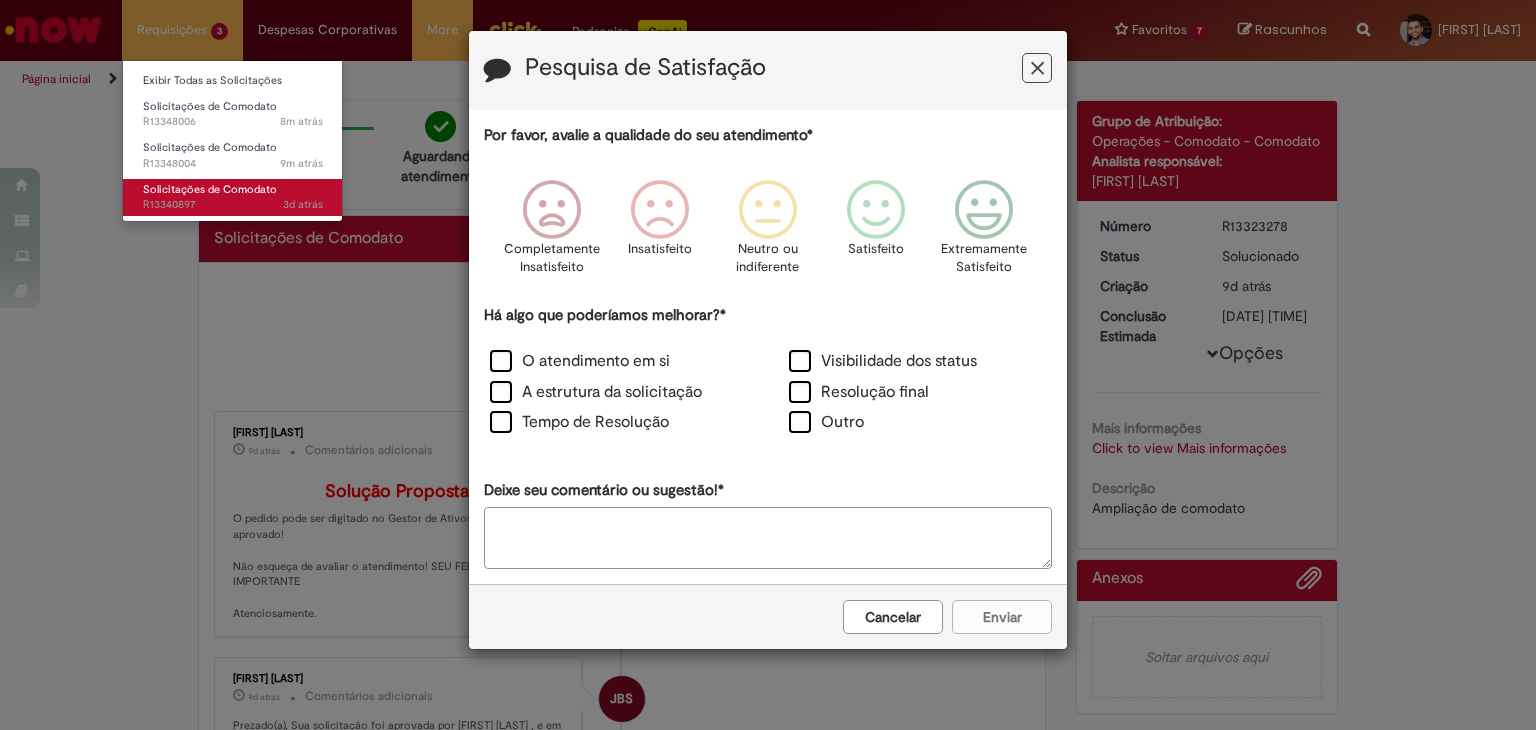 click on "Solicitações de Comodato" at bounding box center (210, 189) 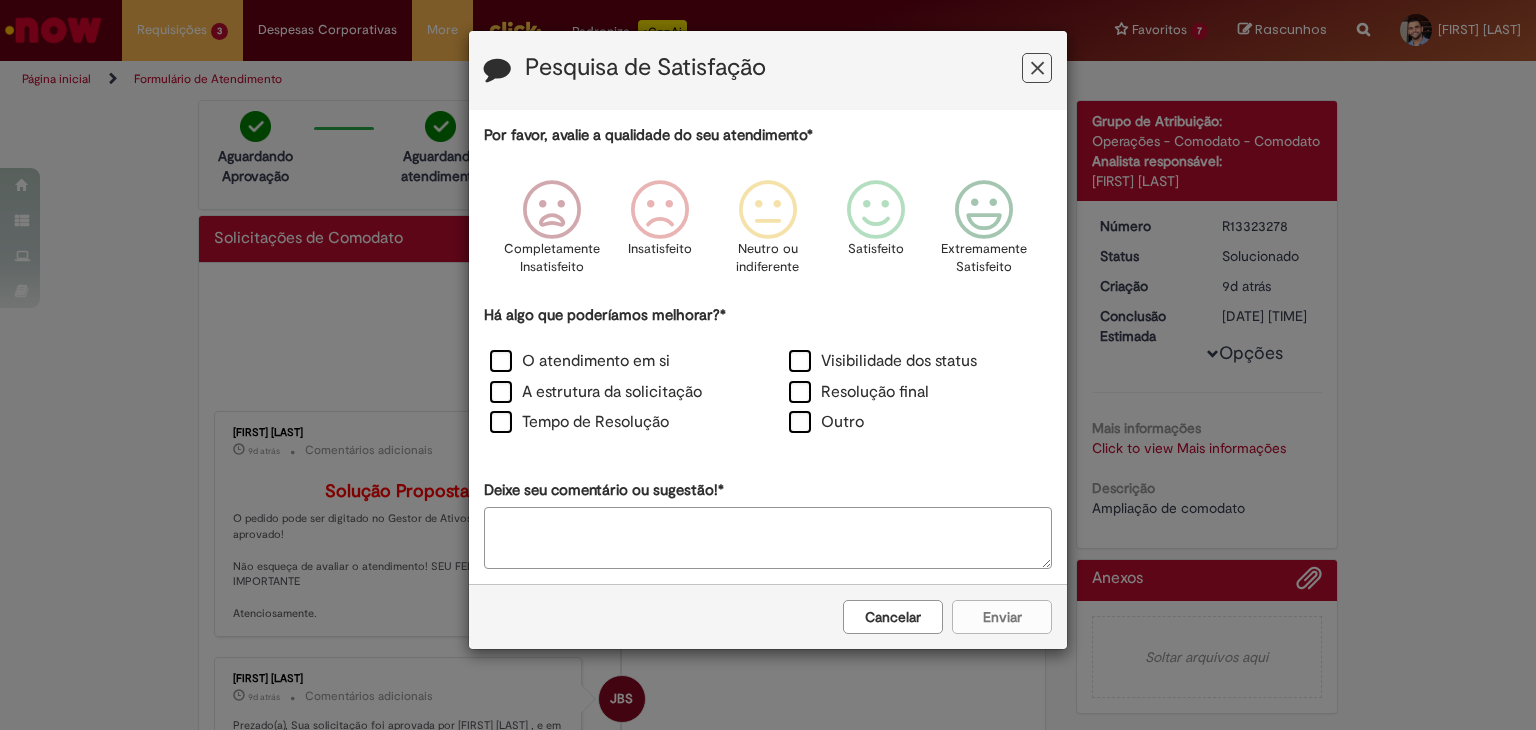 click at bounding box center (1037, 68) 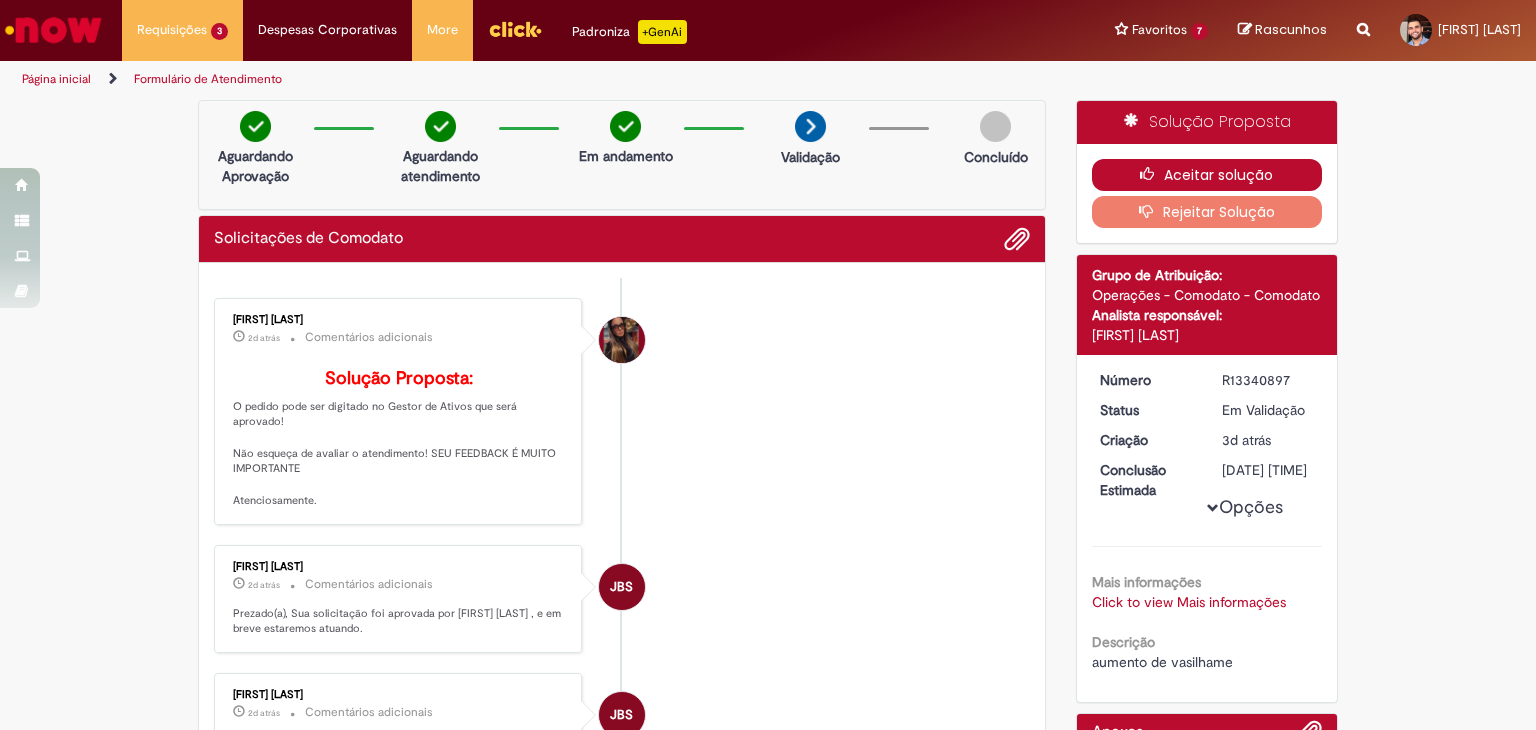 click at bounding box center [1152, 174] 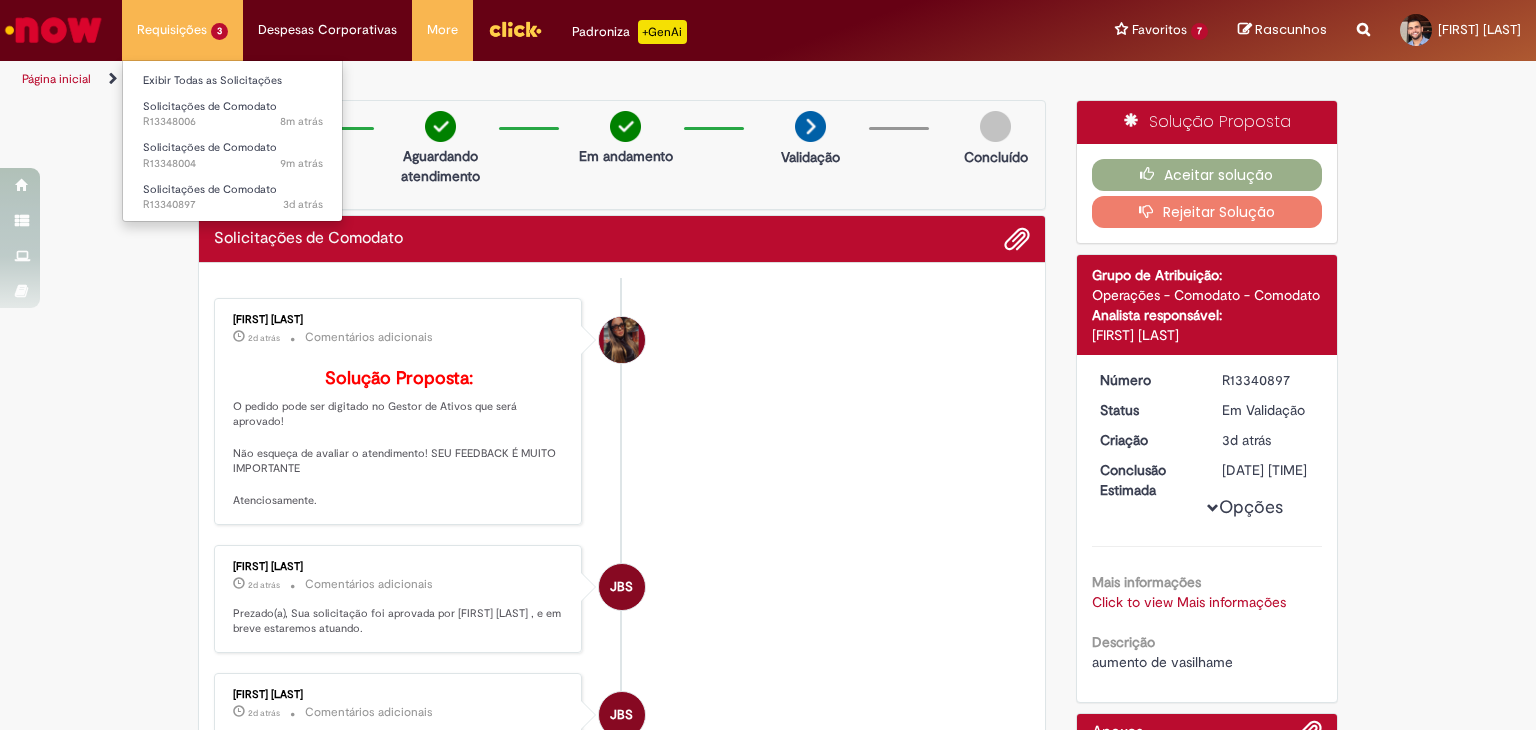 click on "Solicitações de Comodato
8m atrás 8 minutos atrás  R13348006
Solicitações de Comodato
9m atrás 9 minutos atrás  R13348004
Solicitações de Comodato
3d atrás 3 dias atrás  R13340897" at bounding box center [182, 30] 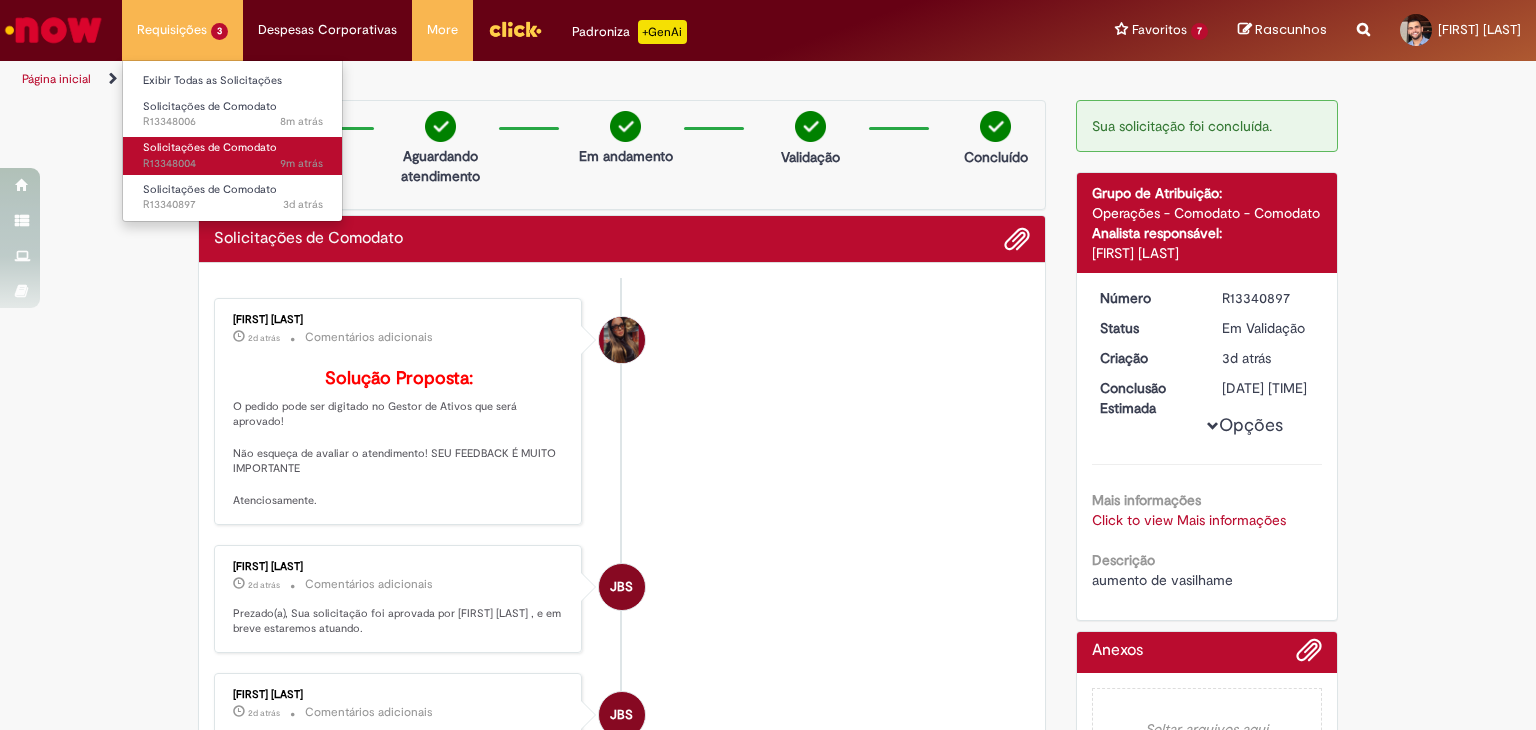 click on "9m atrás 9 minutos atrás  R13348004" at bounding box center (233, 164) 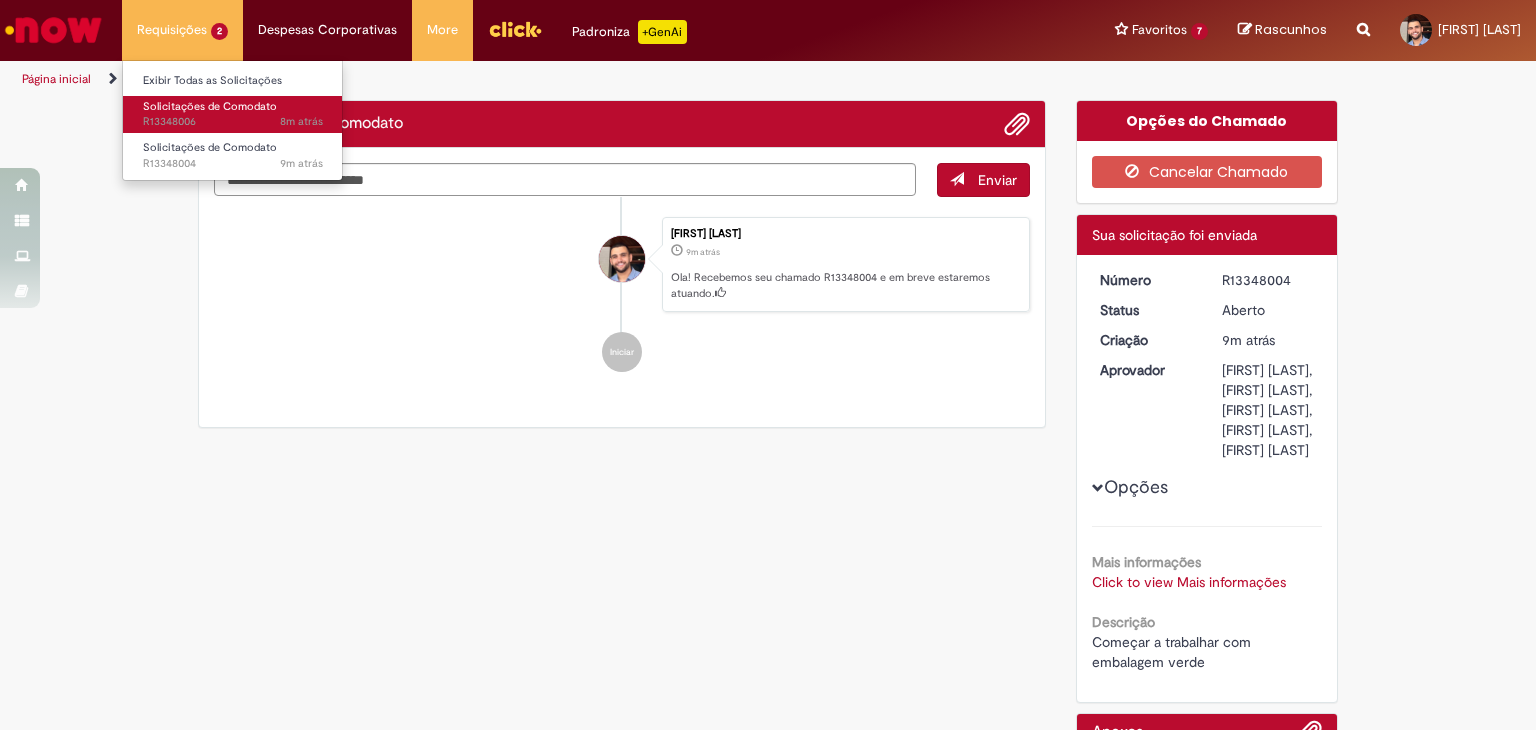 click on "8m atrás 8 minutos atrás  R13348006" at bounding box center (233, 122) 